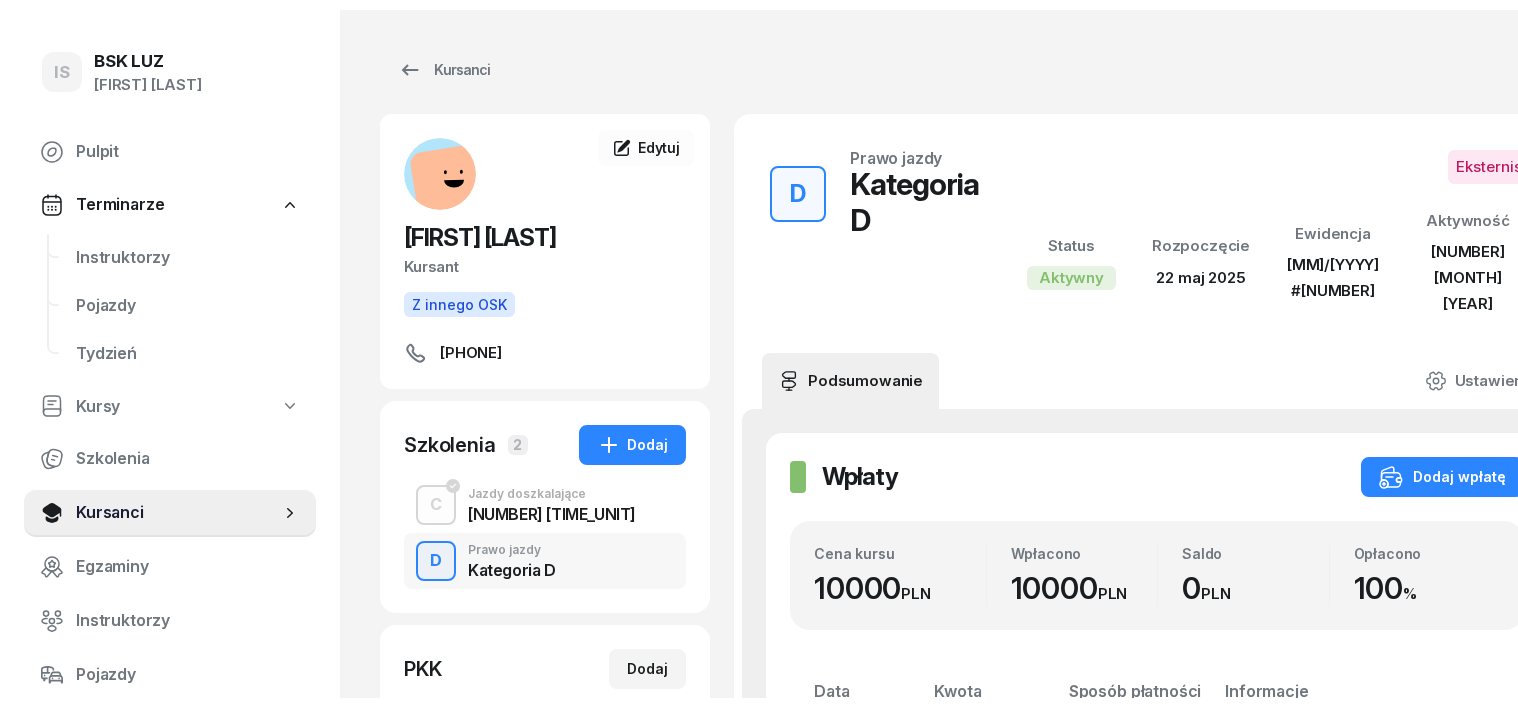 scroll, scrollTop: 0, scrollLeft: 0, axis: both 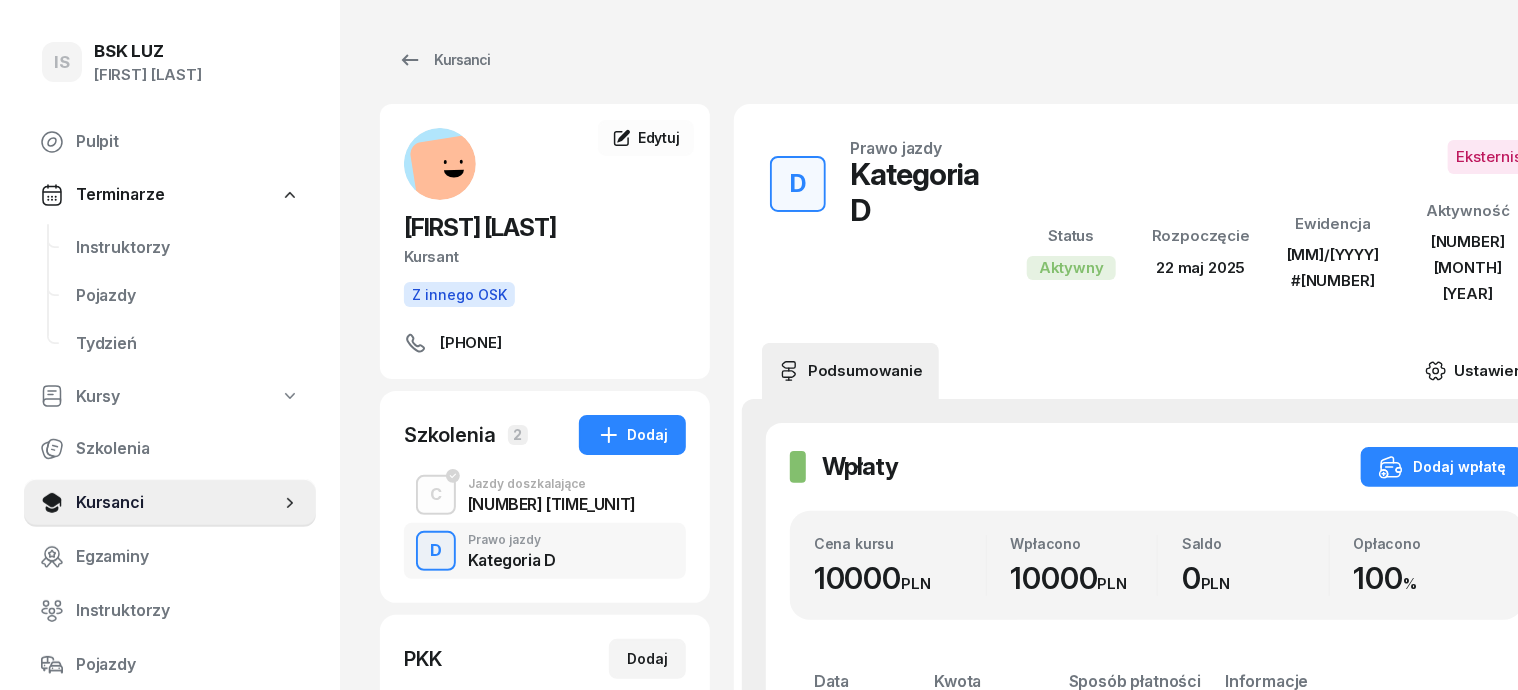 click 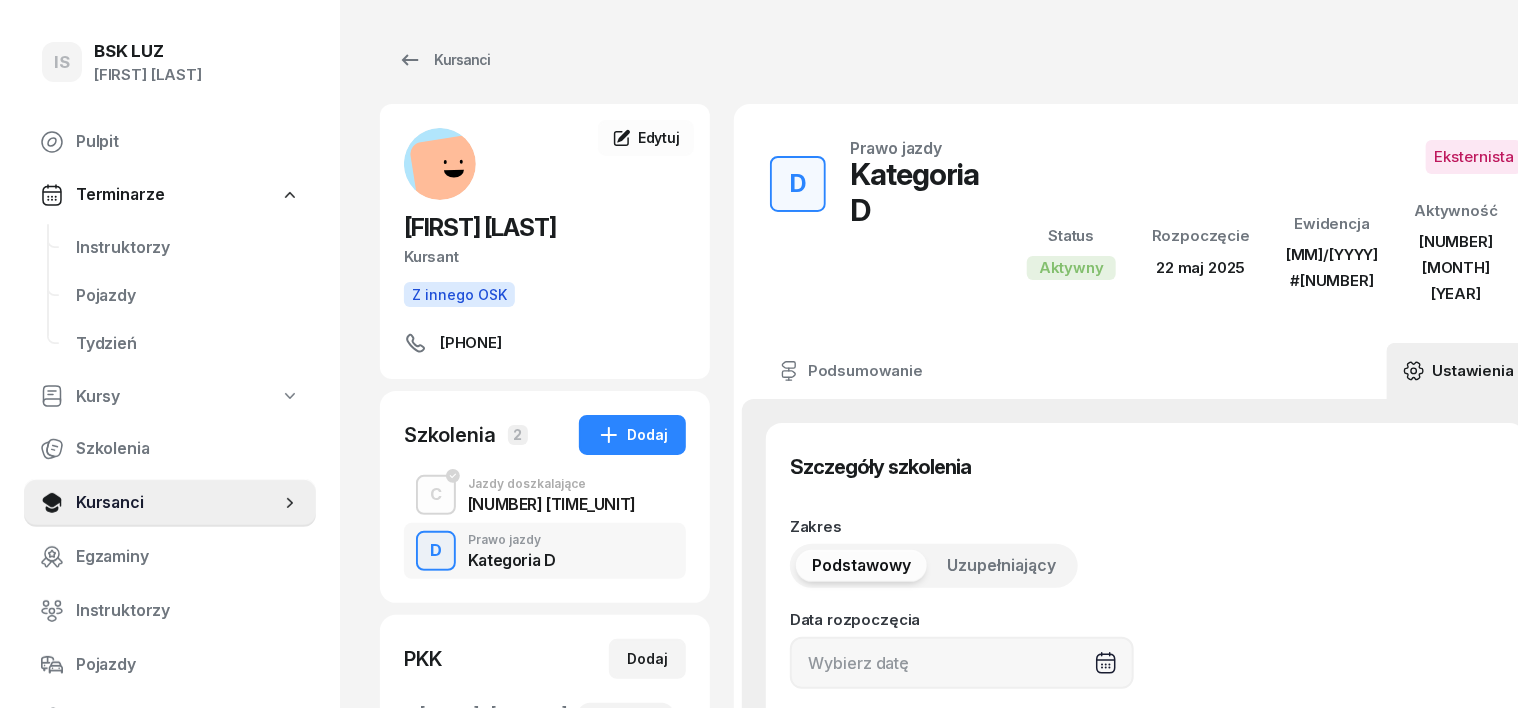 type on "[NUMBER]/[MONTH]/[YEAR]" 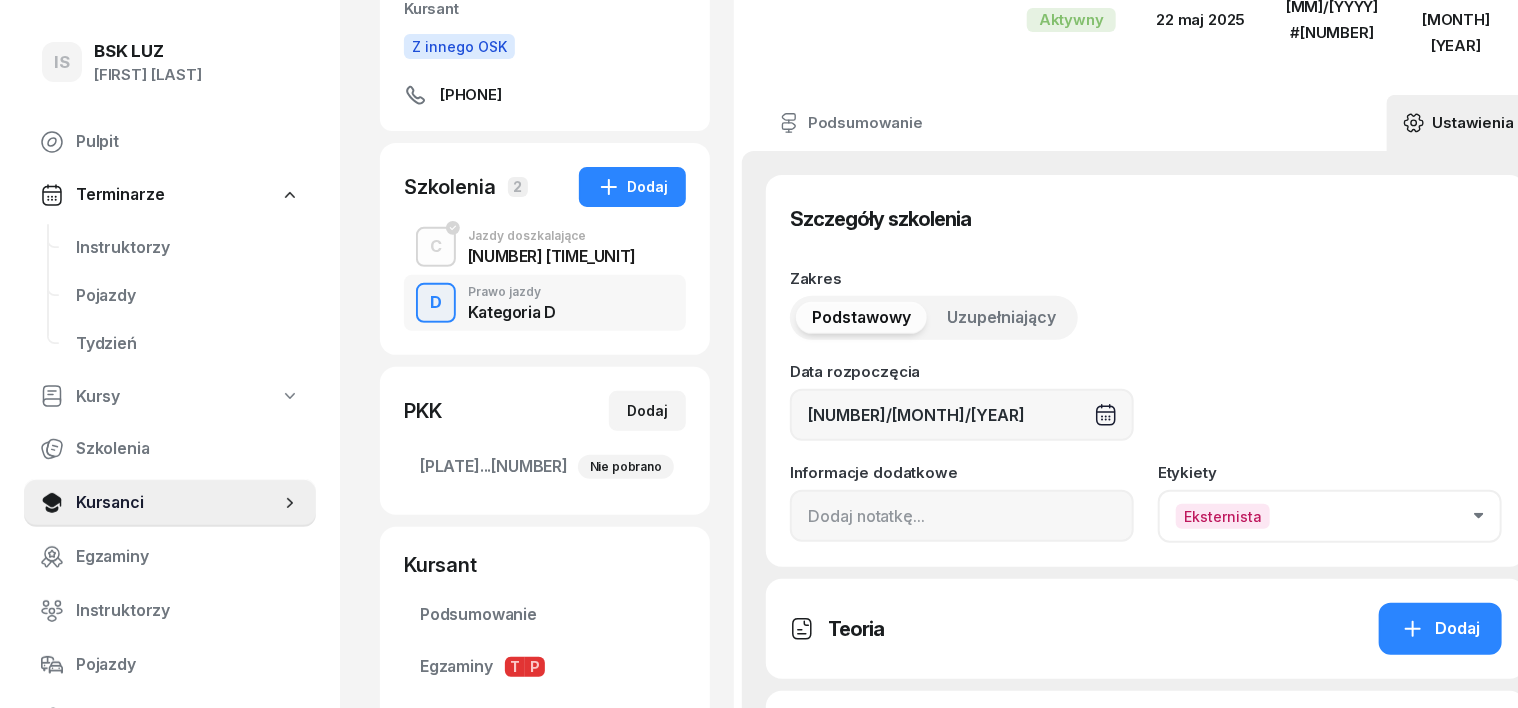 scroll, scrollTop: 250, scrollLeft: 0, axis: vertical 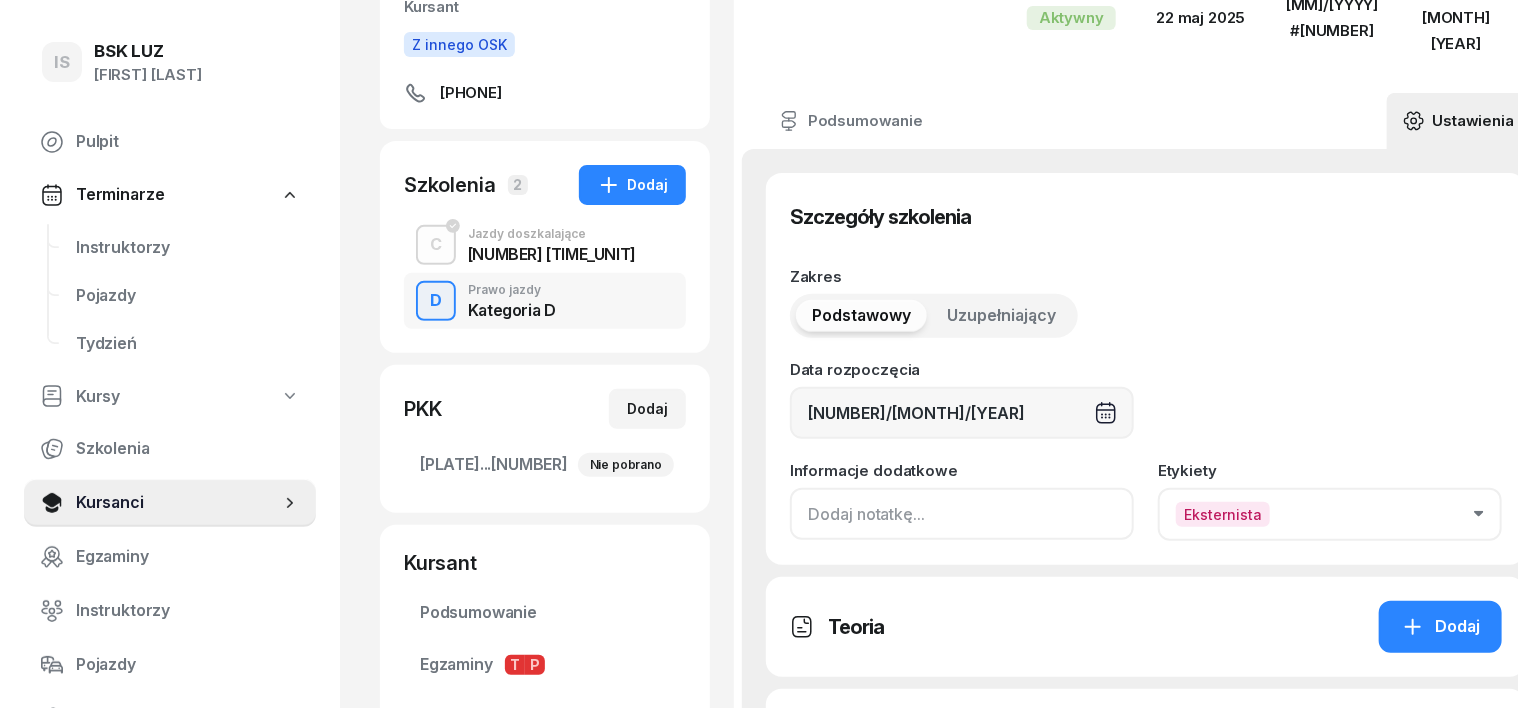 click 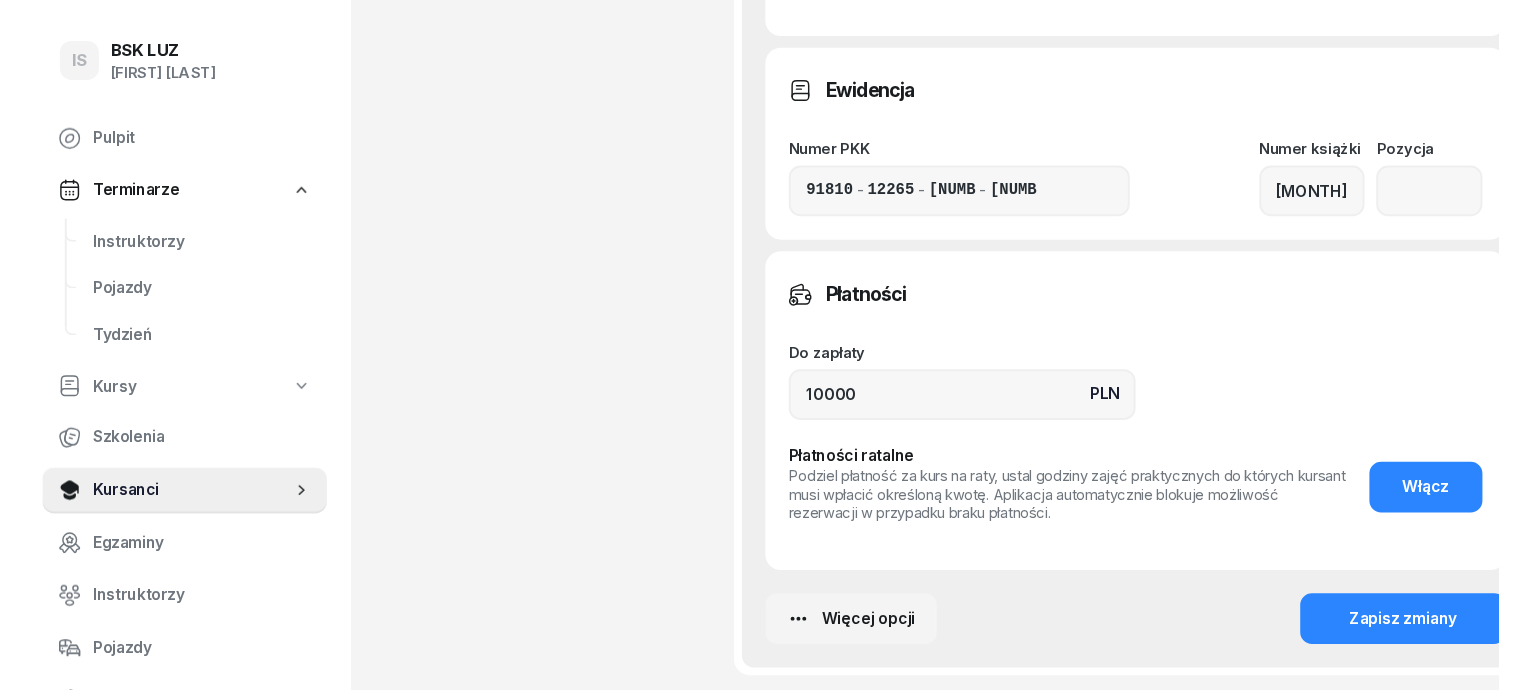 scroll, scrollTop: 1250, scrollLeft: 0, axis: vertical 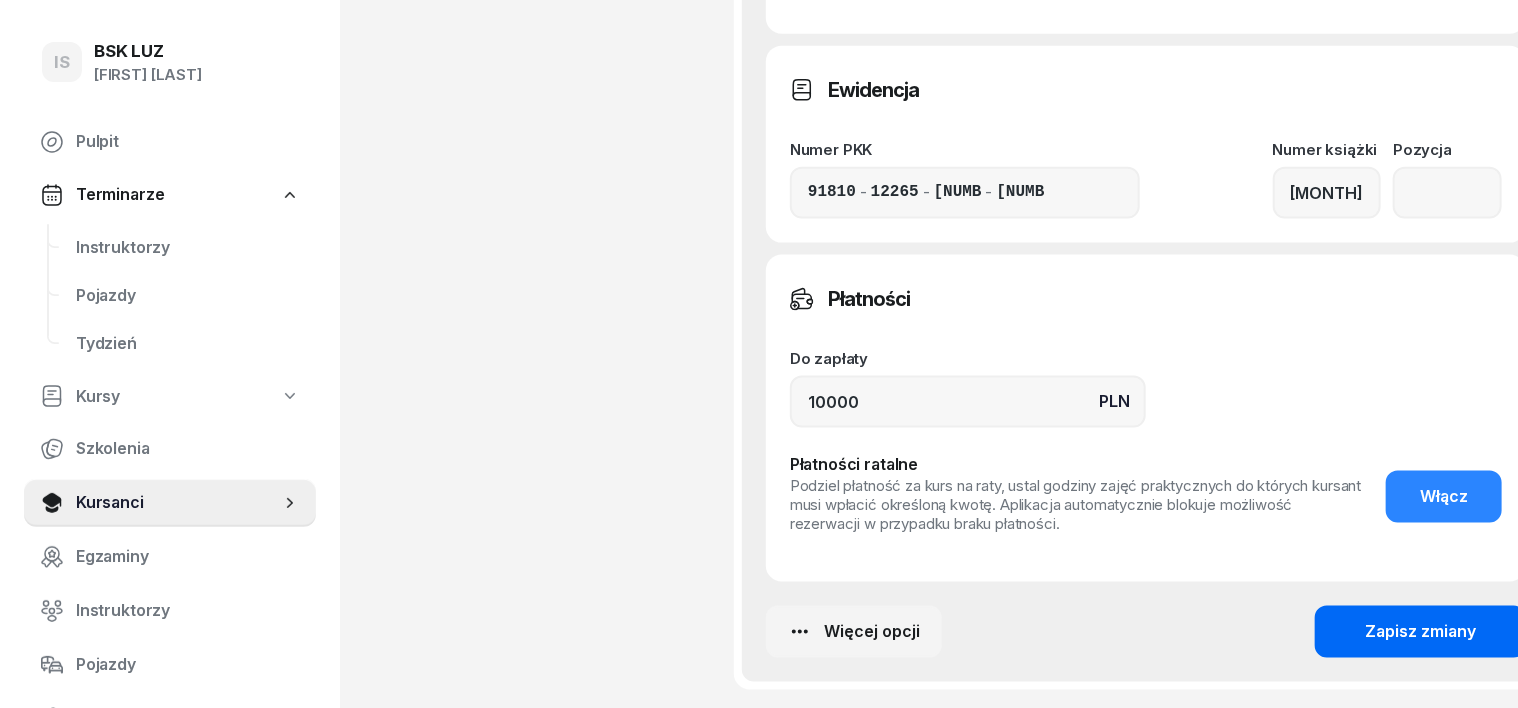 type on "ZAŚW. NR [NUMBER]/[YYYY]" 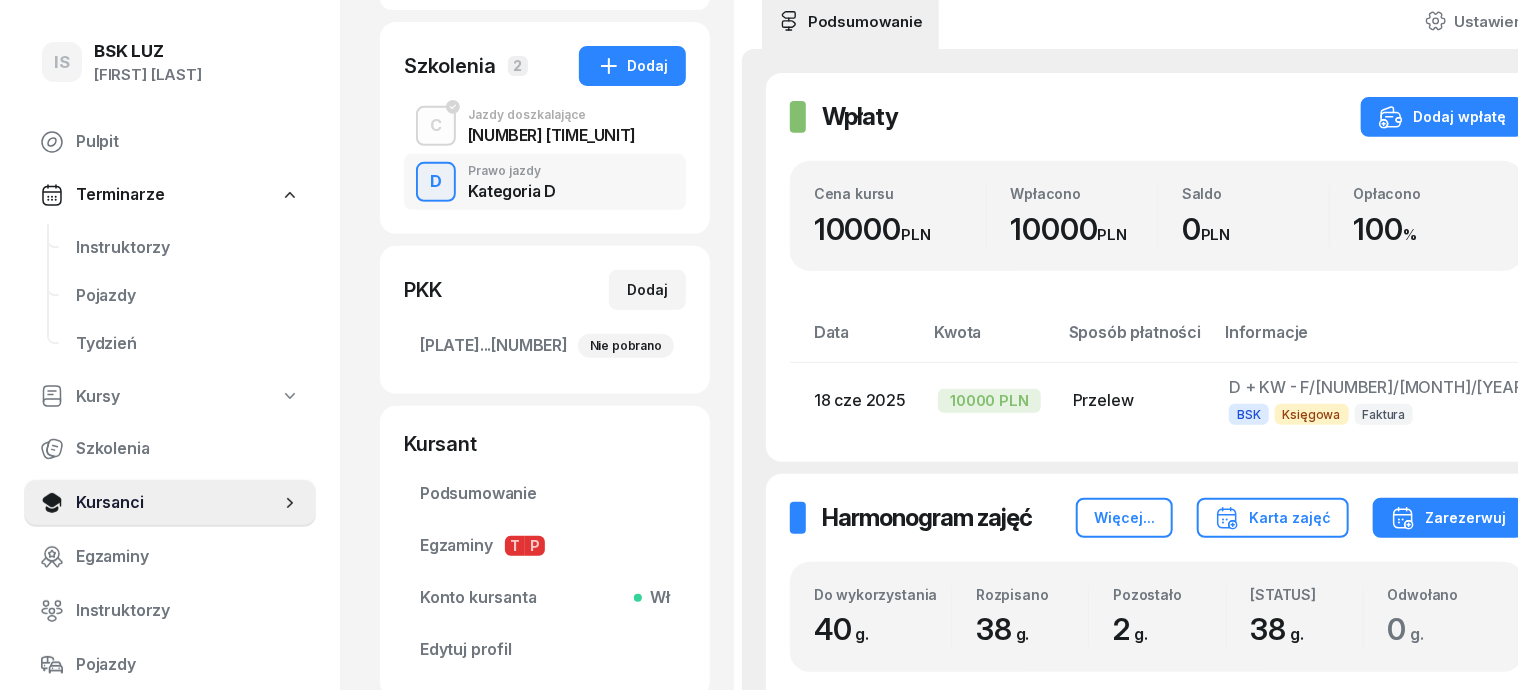 scroll, scrollTop: 250, scrollLeft: 0, axis: vertical 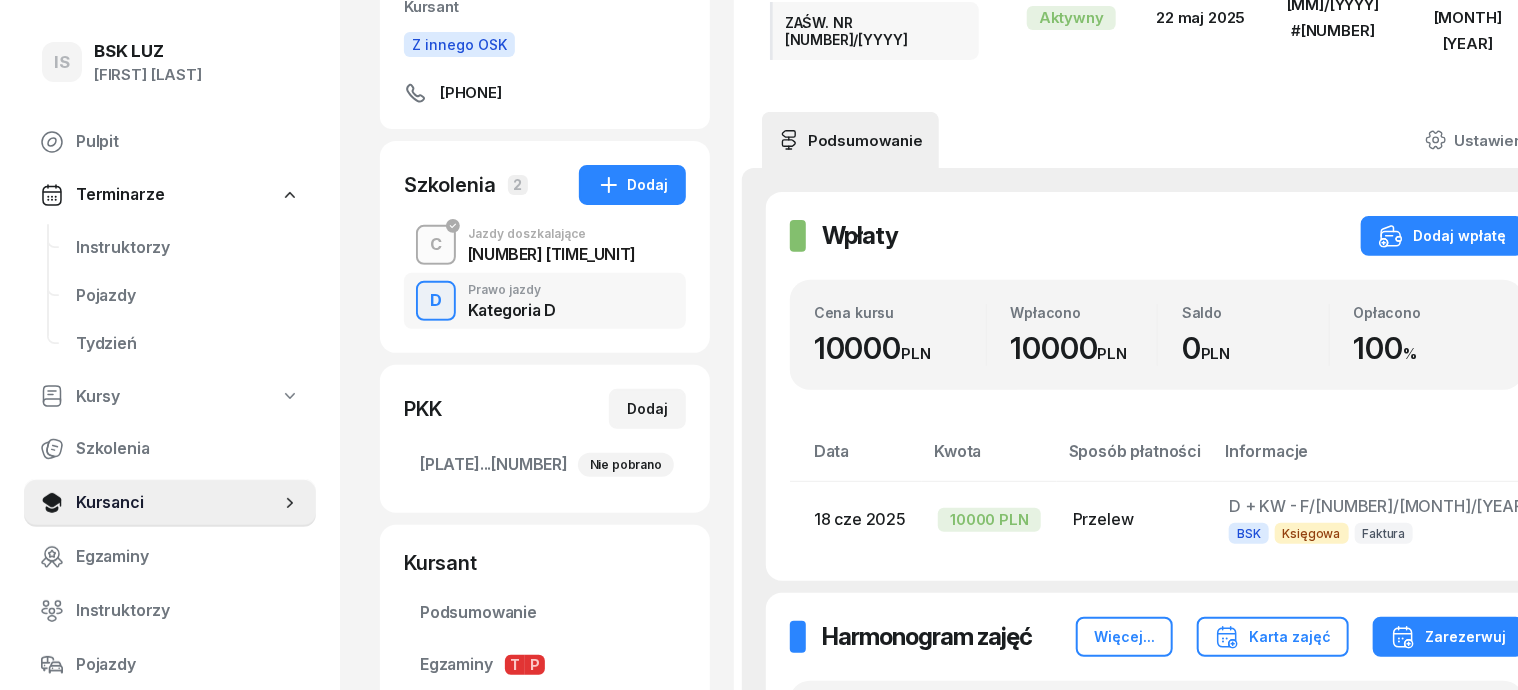 click on "C" at bounding box center (436, 245) 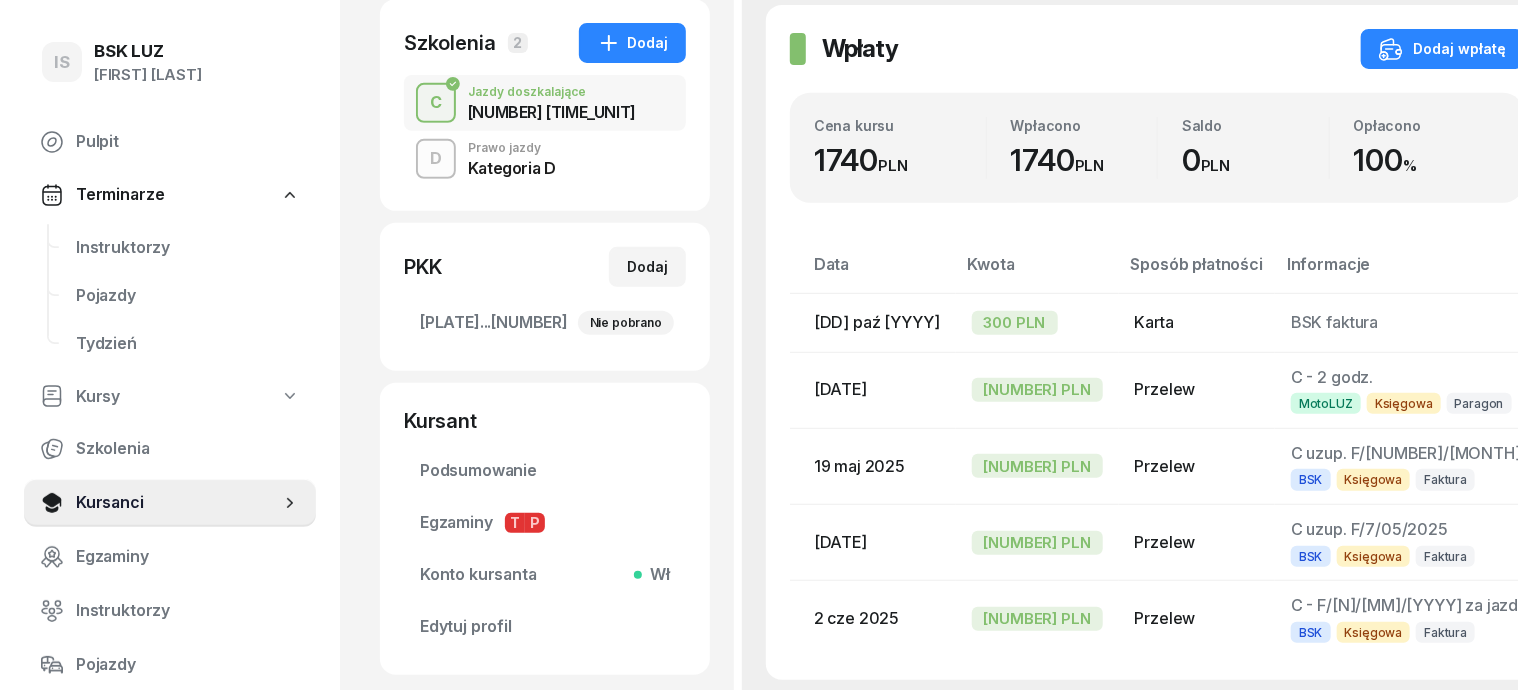 scroll, scrollTop: 375, scrollLeft: 0, axis: vertical 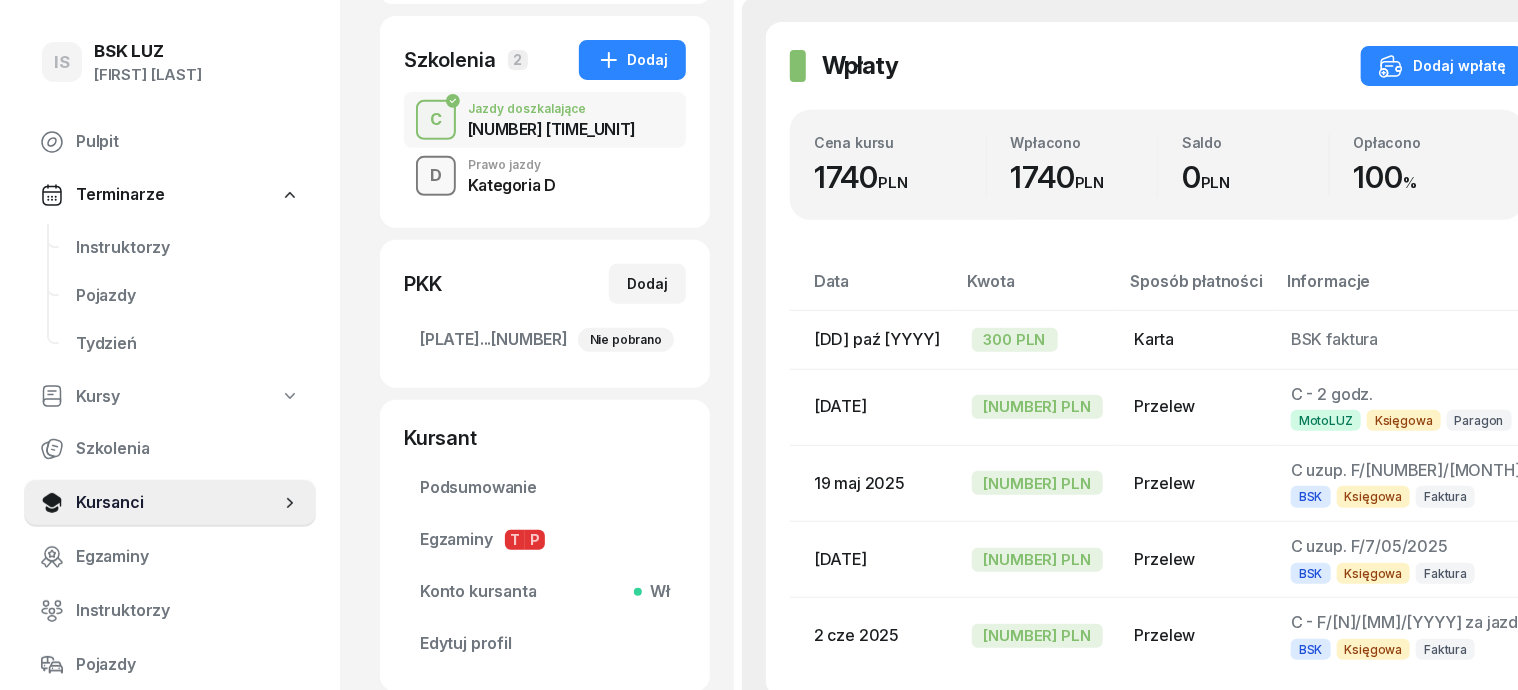 click on "D" at bounding box center (436, 176) 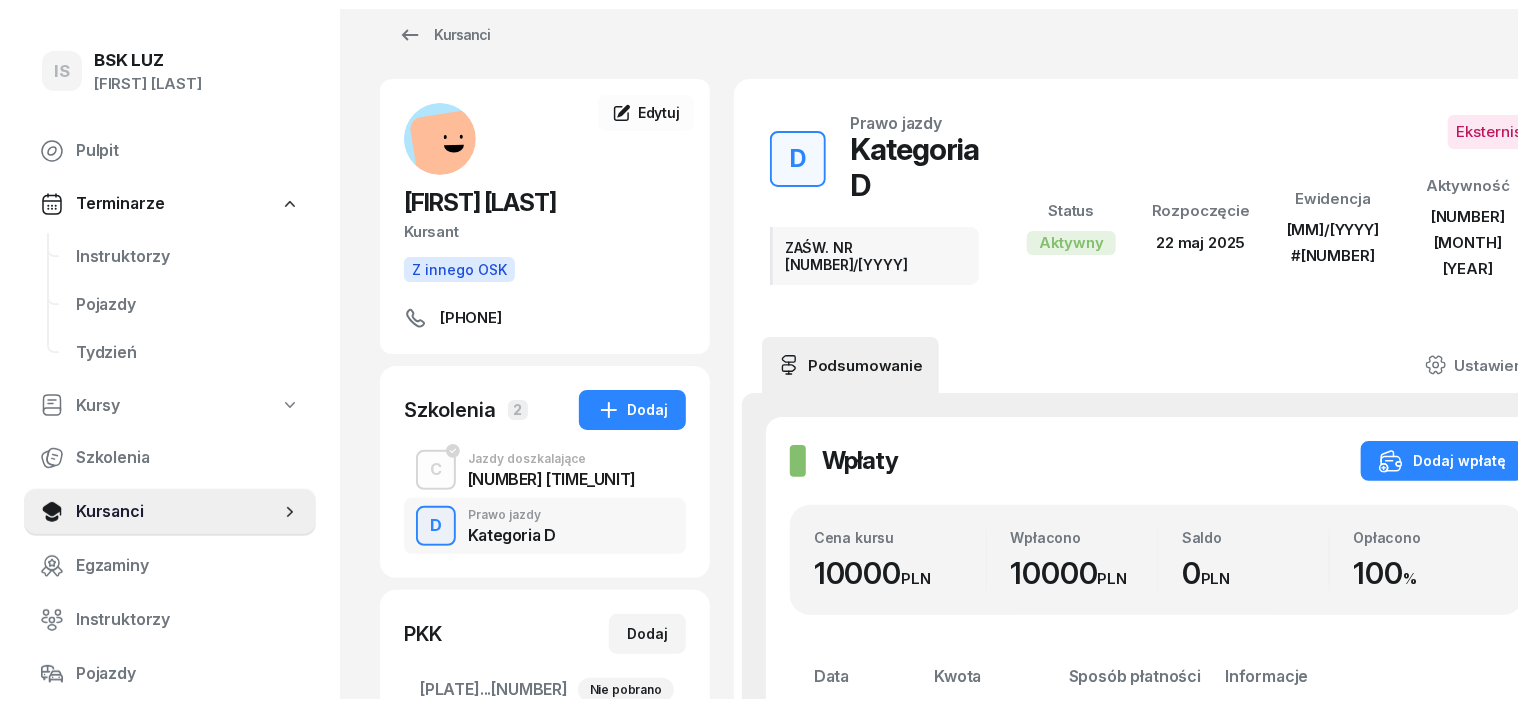 scroll, scrollTop: 0, scrollLeft: 0, axis: both 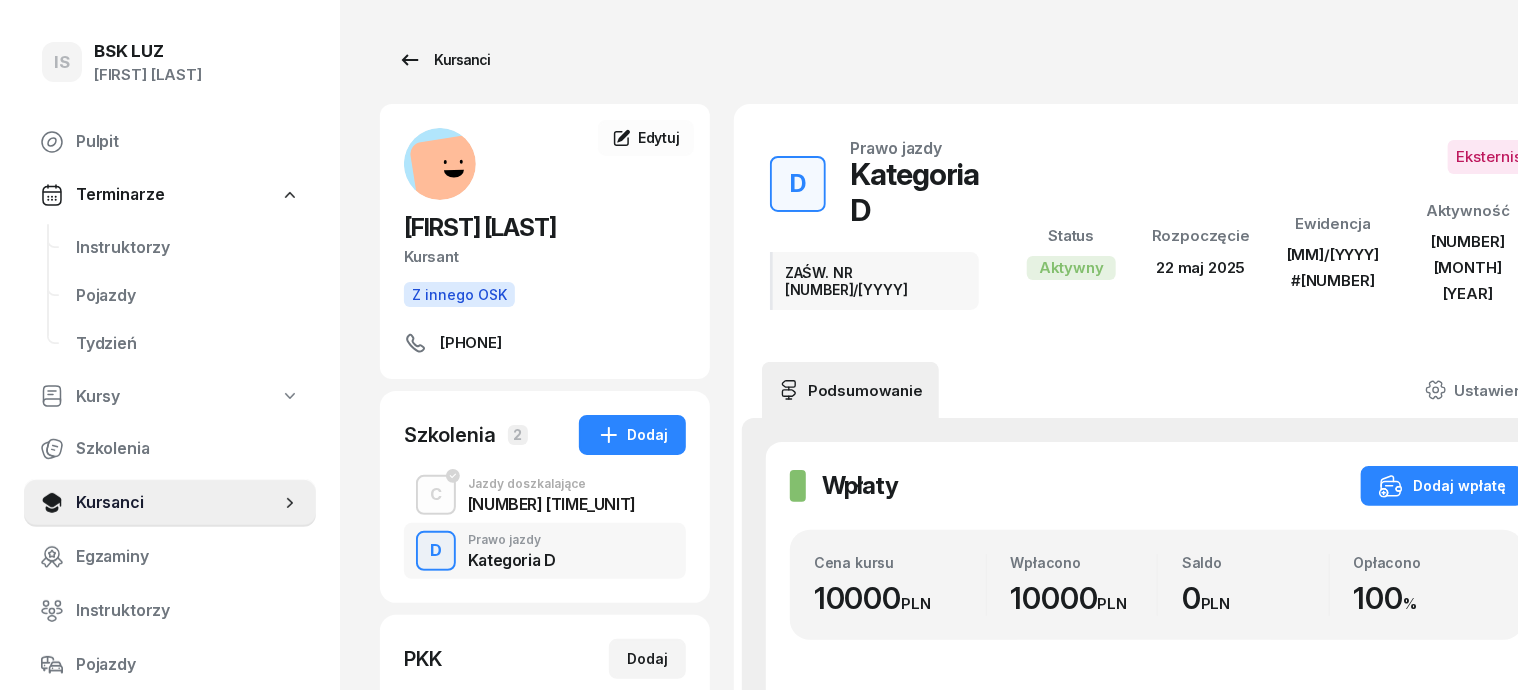 click on "Kursanci" at bounding box center [444, 60] 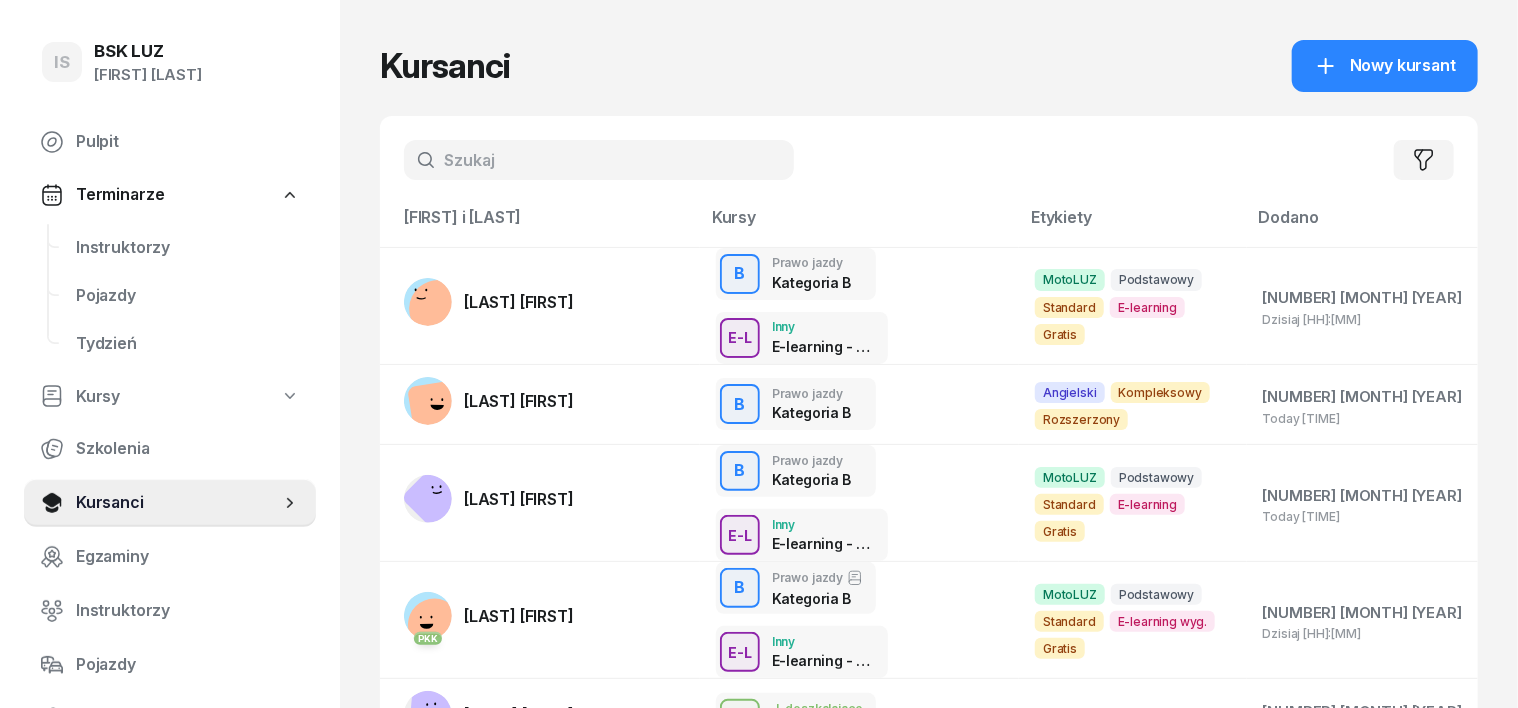 click at bounding box center [599, 160] 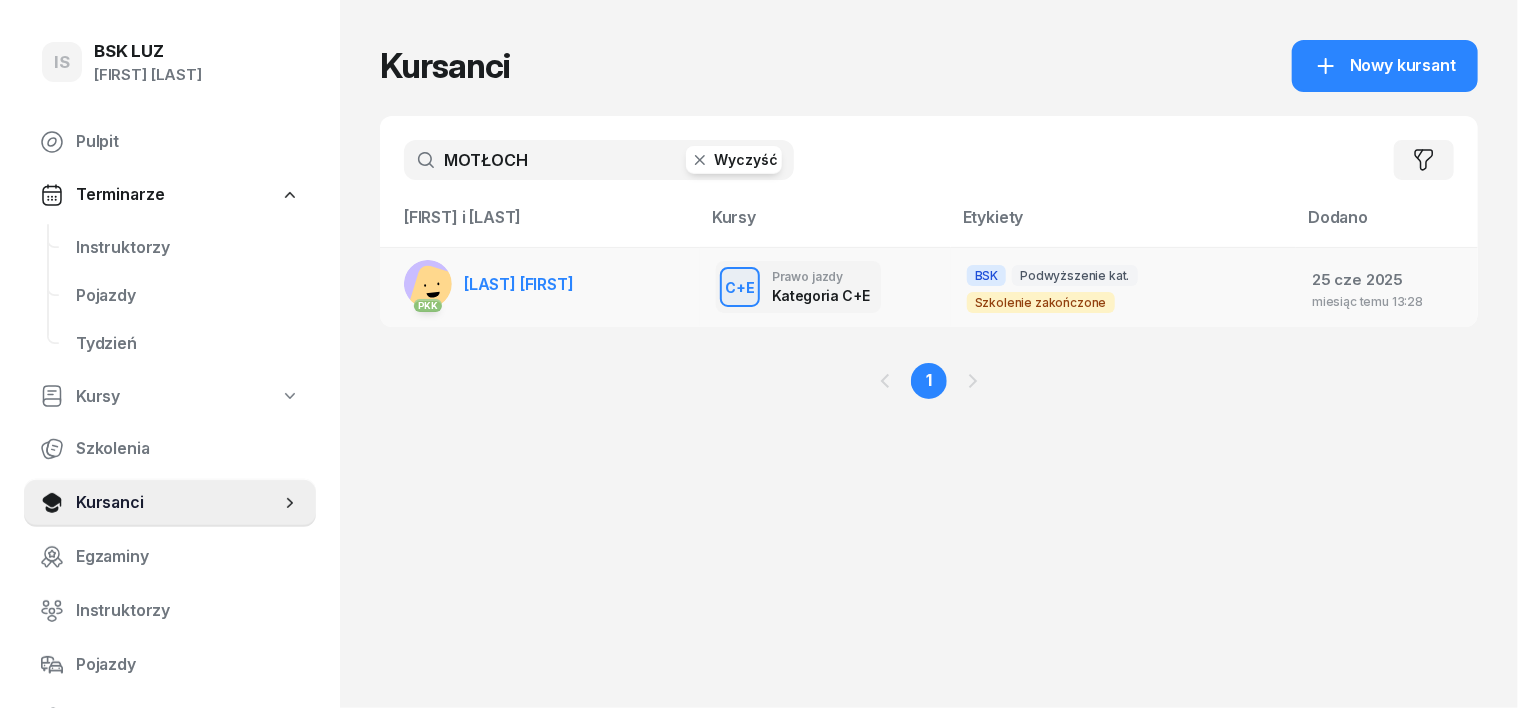 type on "MOTŁOCH" 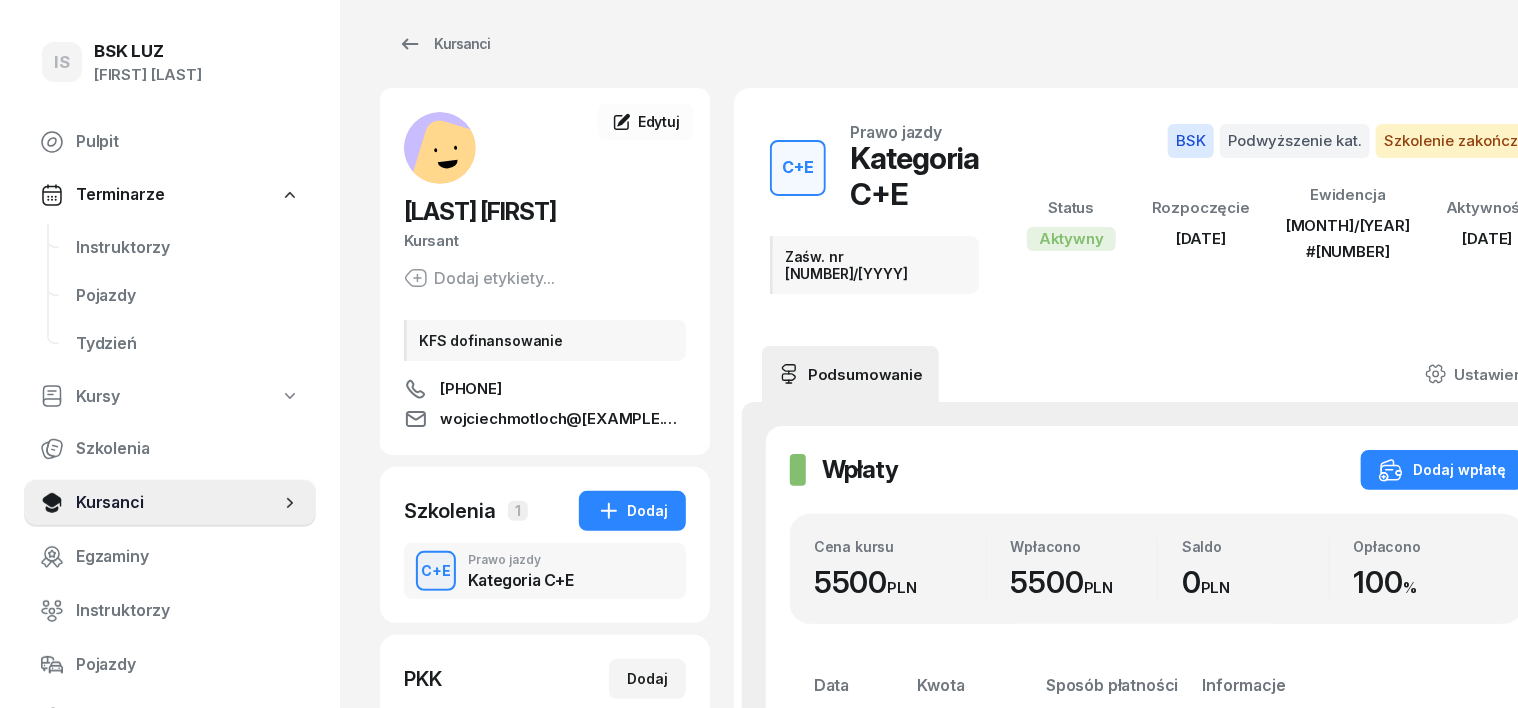 scroll, scrollTop: 0, scrollLeft: 0, axis: both 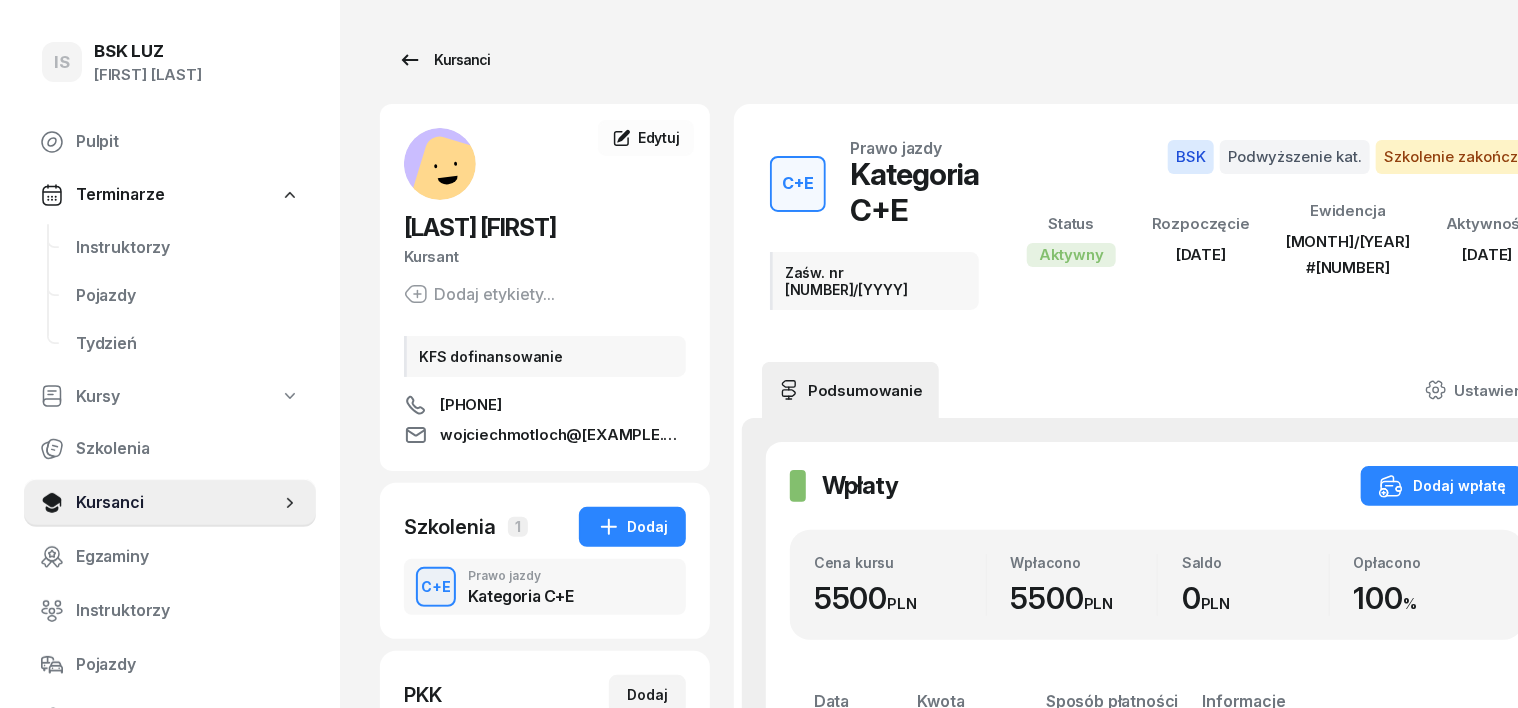 click on "Kursanci" at bounding box center [444, 60] 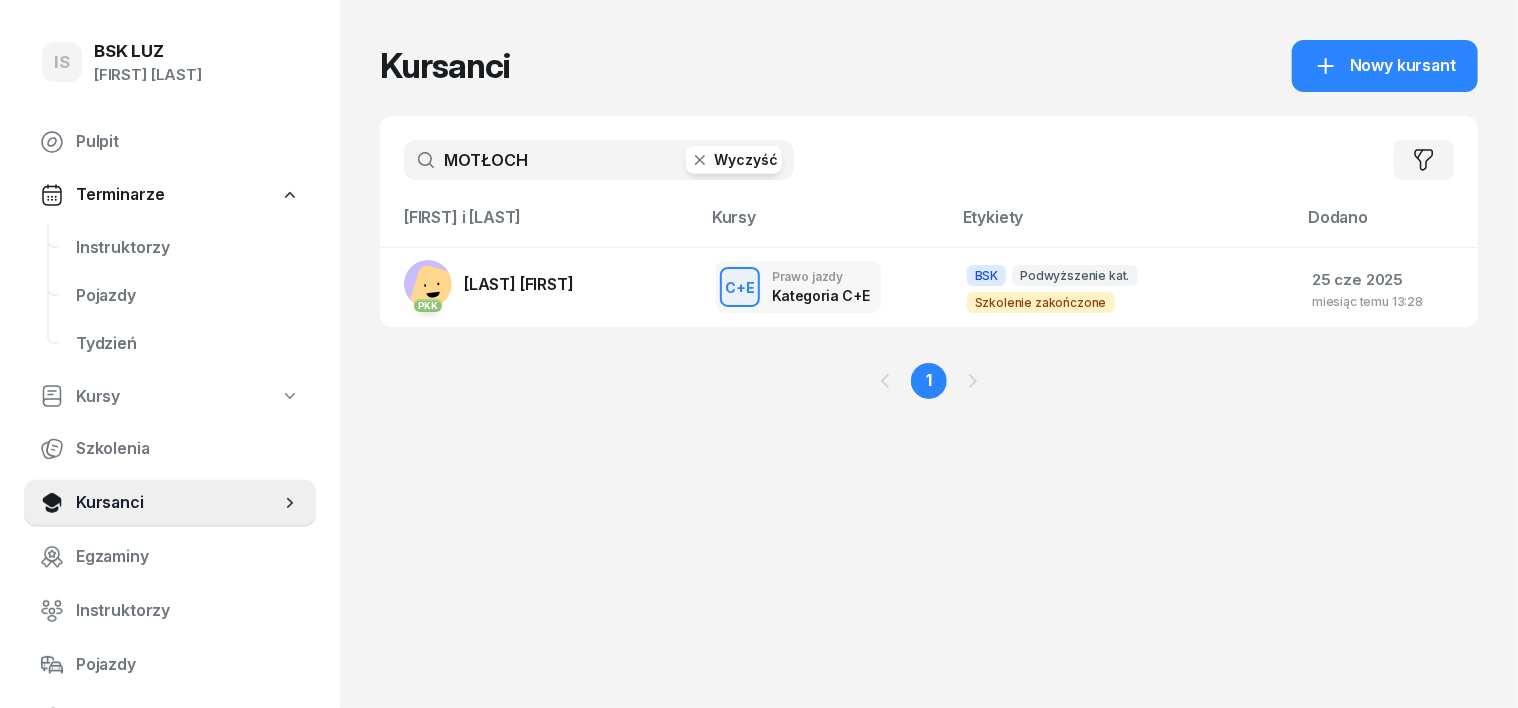 click 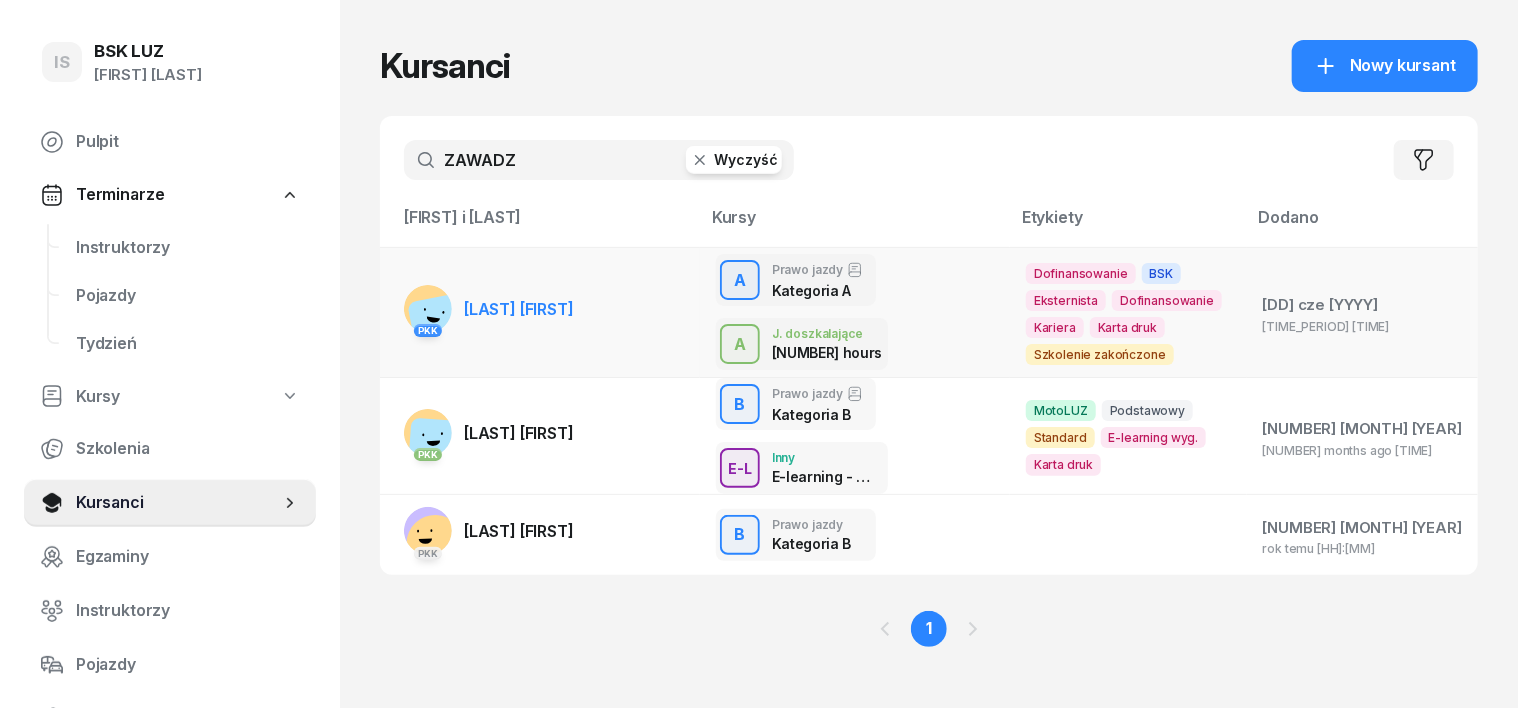 type on "ZAWADZ" 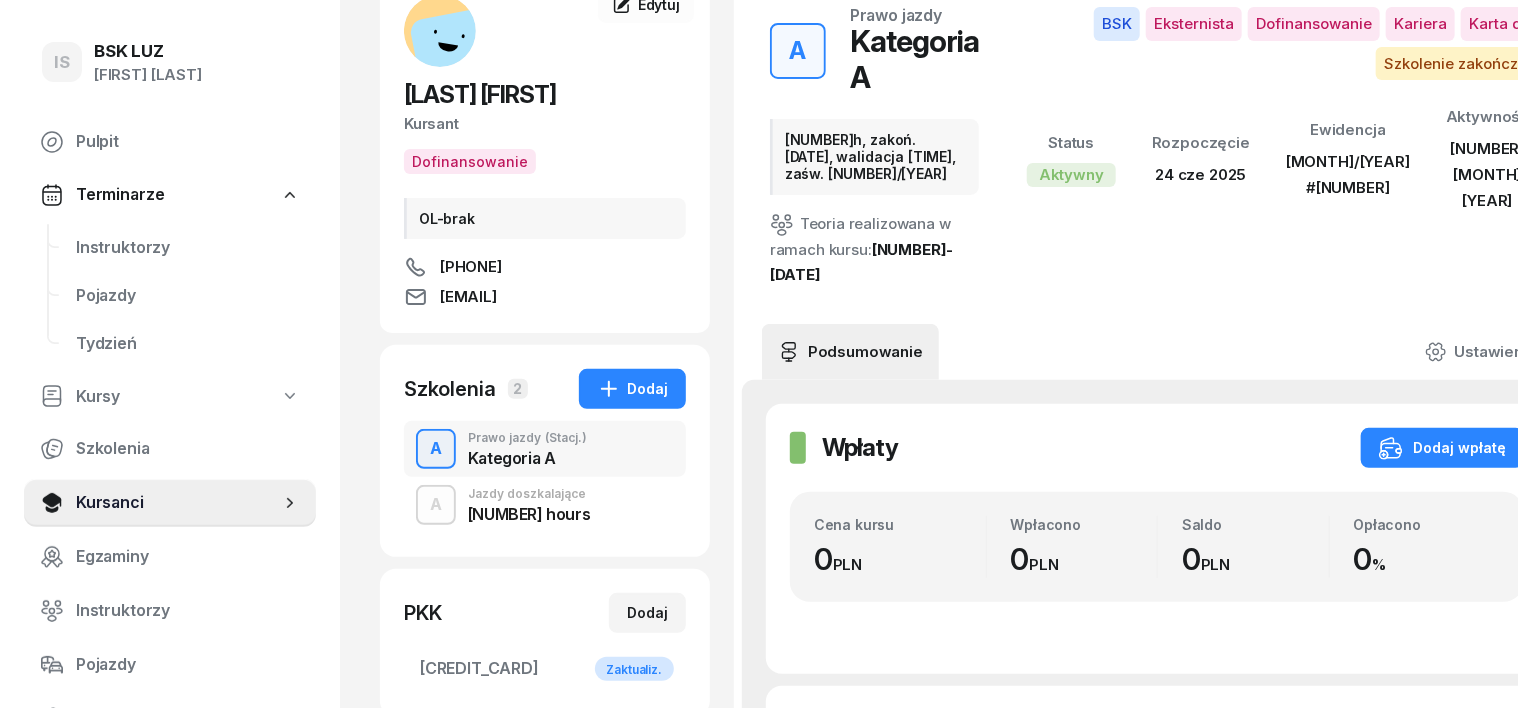 scroll, scrollTop: 124, scrollLeft: 0, axis: vertical 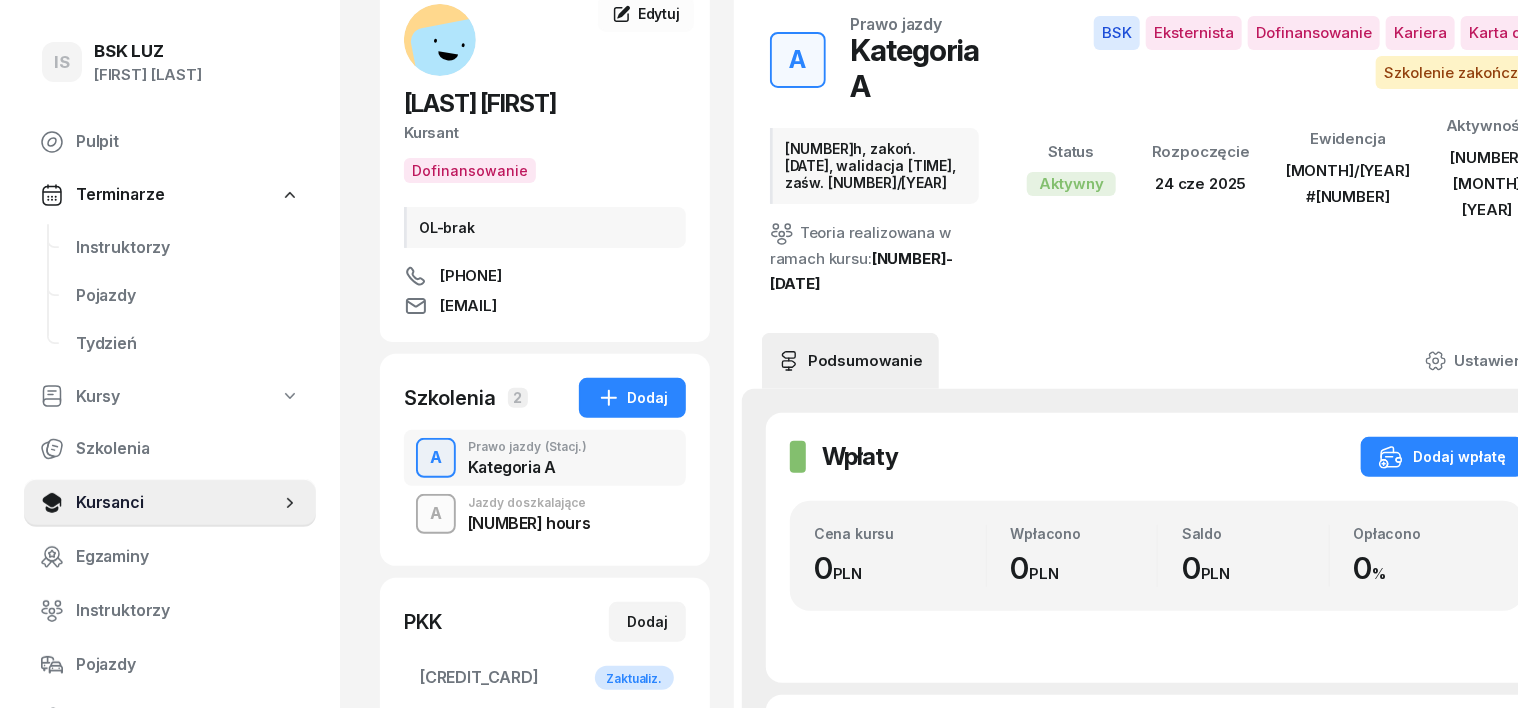 click on "A" at bounding box center [436, 514] 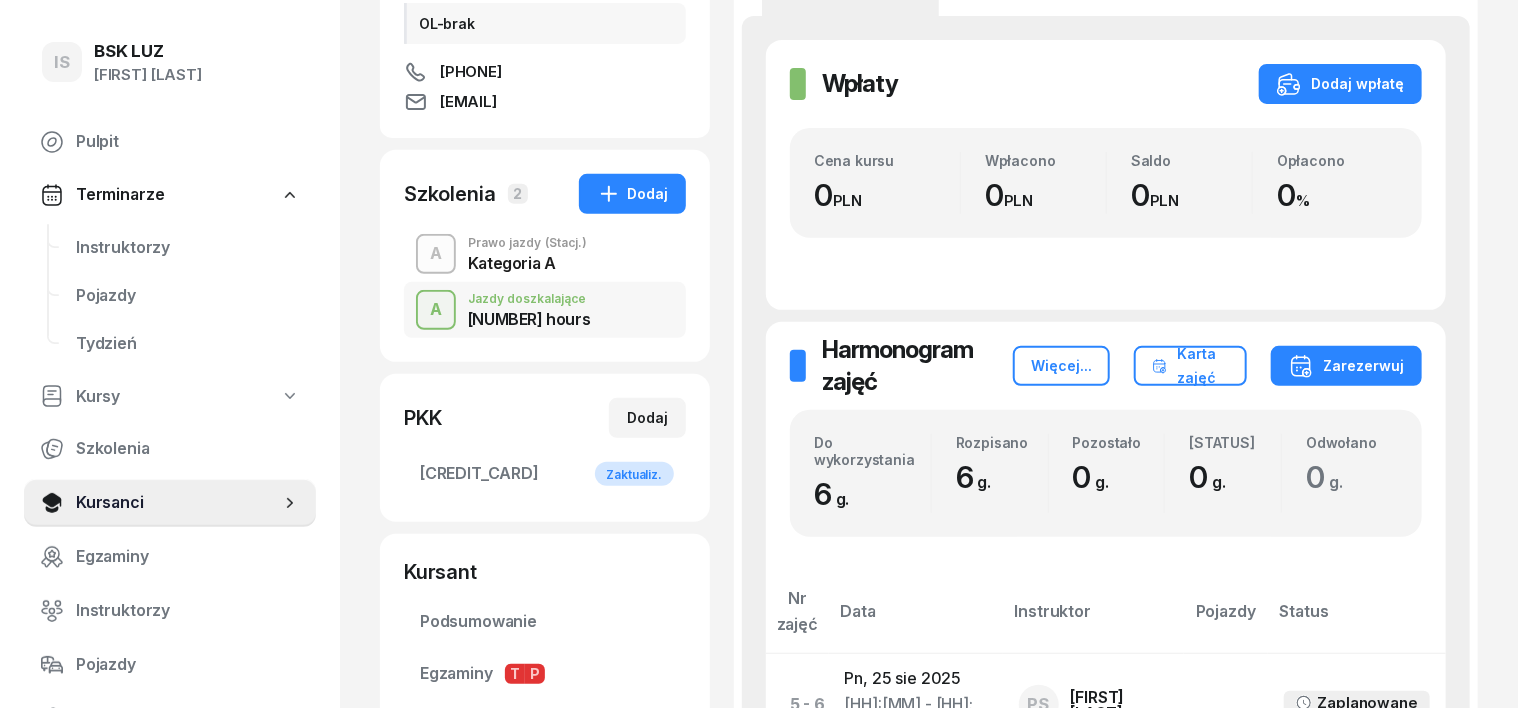 scroll, scrollTop: 0, scrollLeft: 0, axis: both 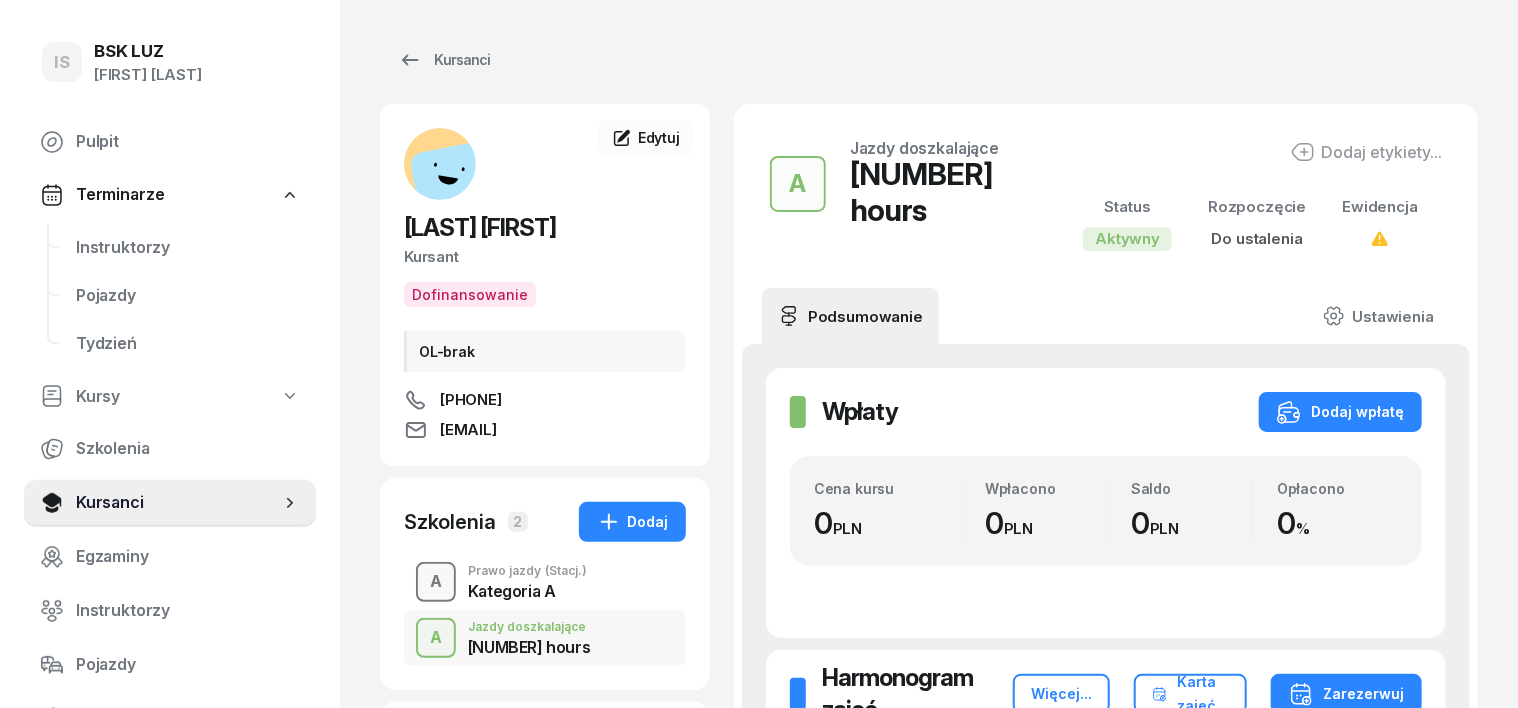 click on "A" at bounding box center [436, 582] 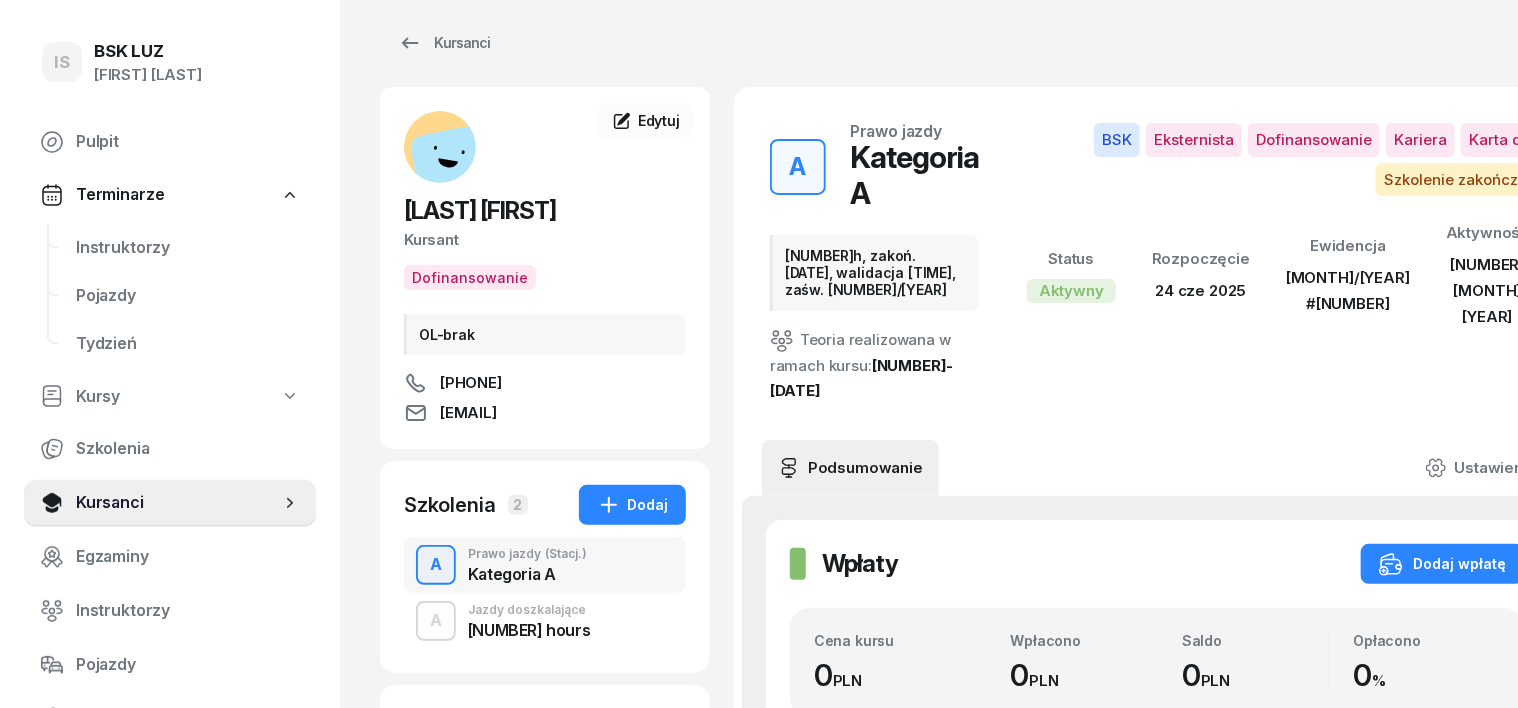 scroll, scrollTop: 0, scrollLeft: 0, axis: both 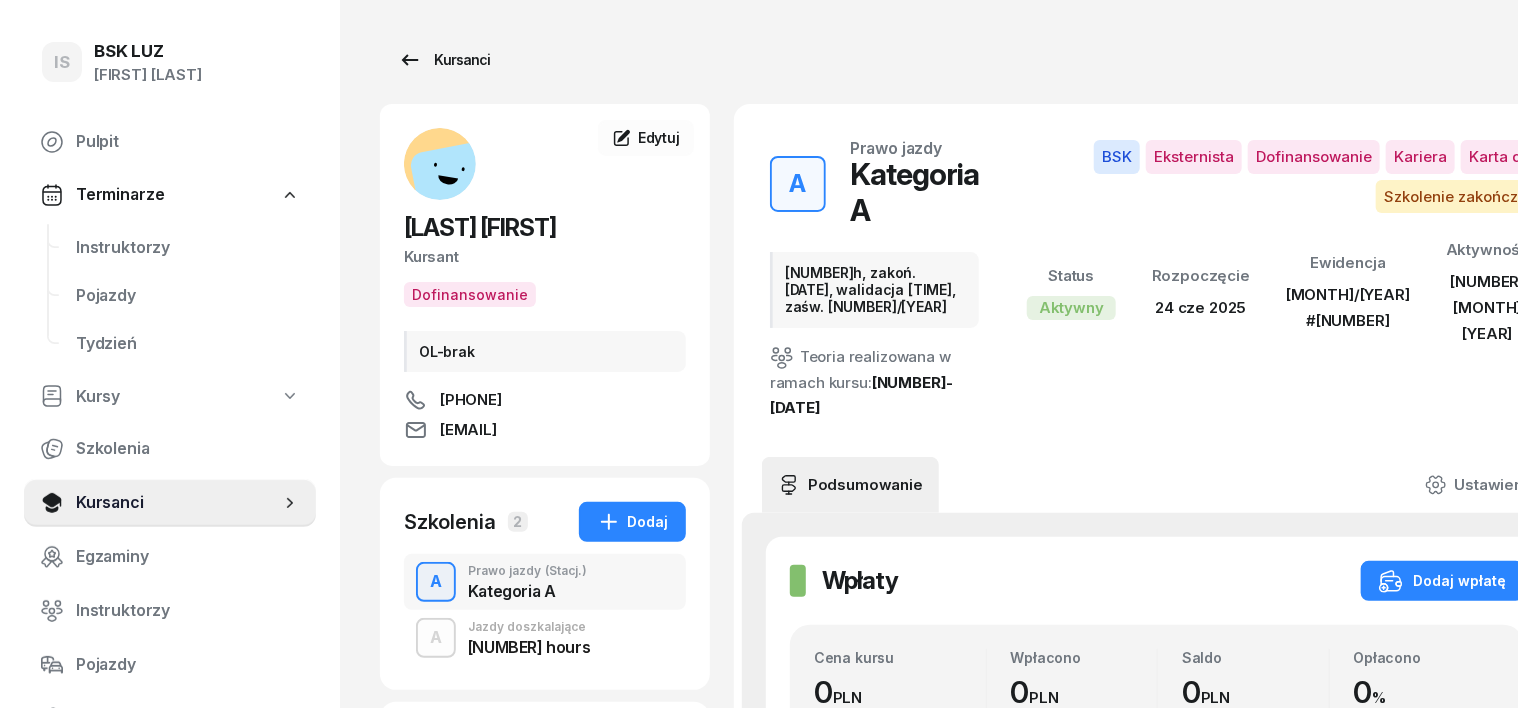 click on "Kursanci" at bounding box center [444, 60] 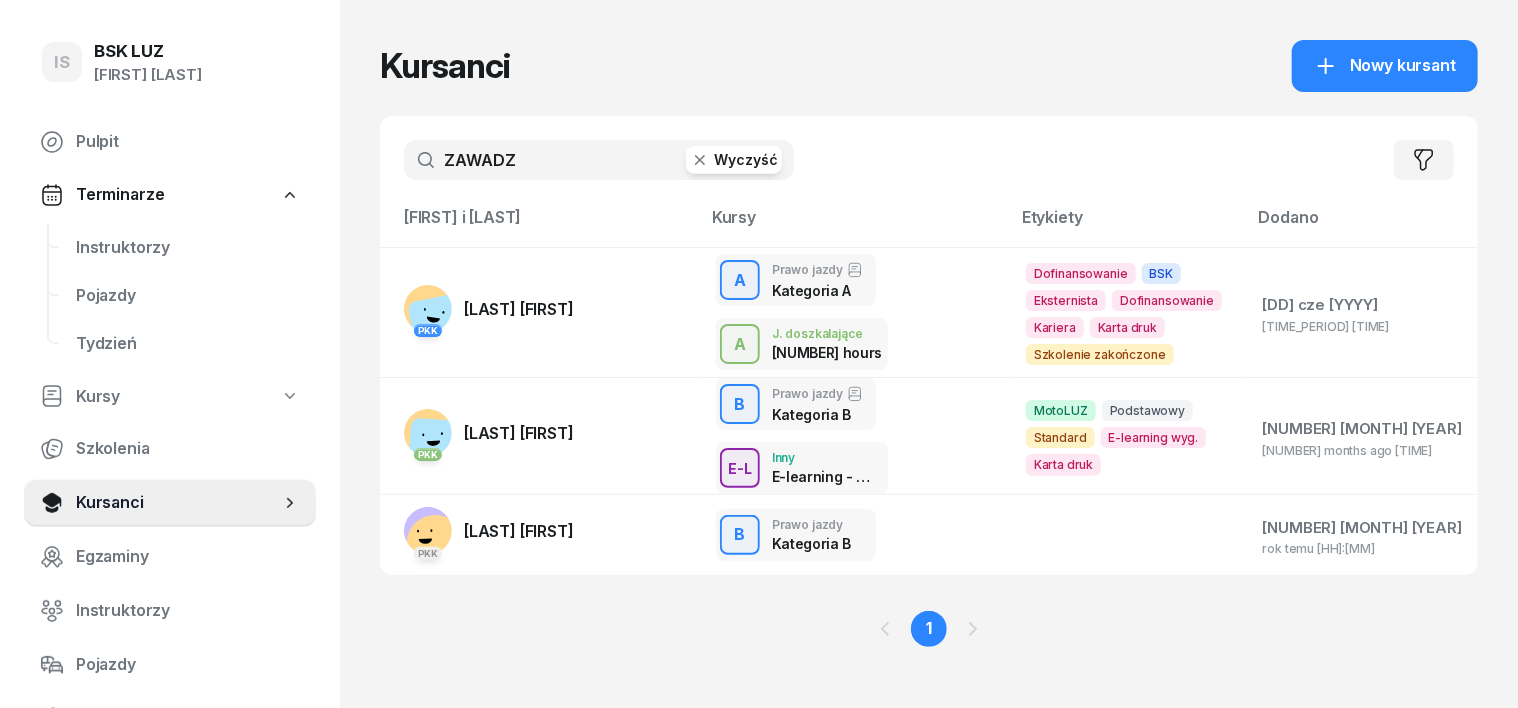 click 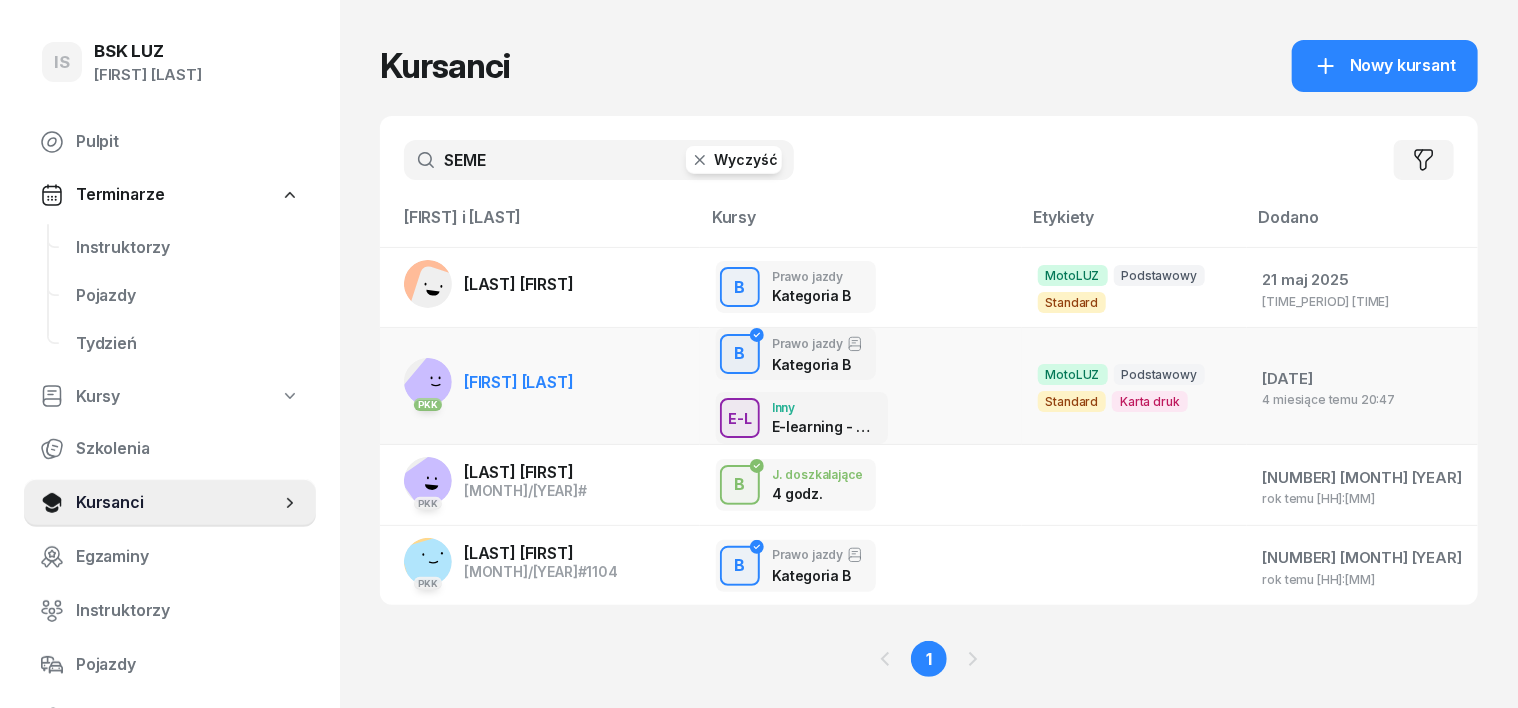 type on "SEME" 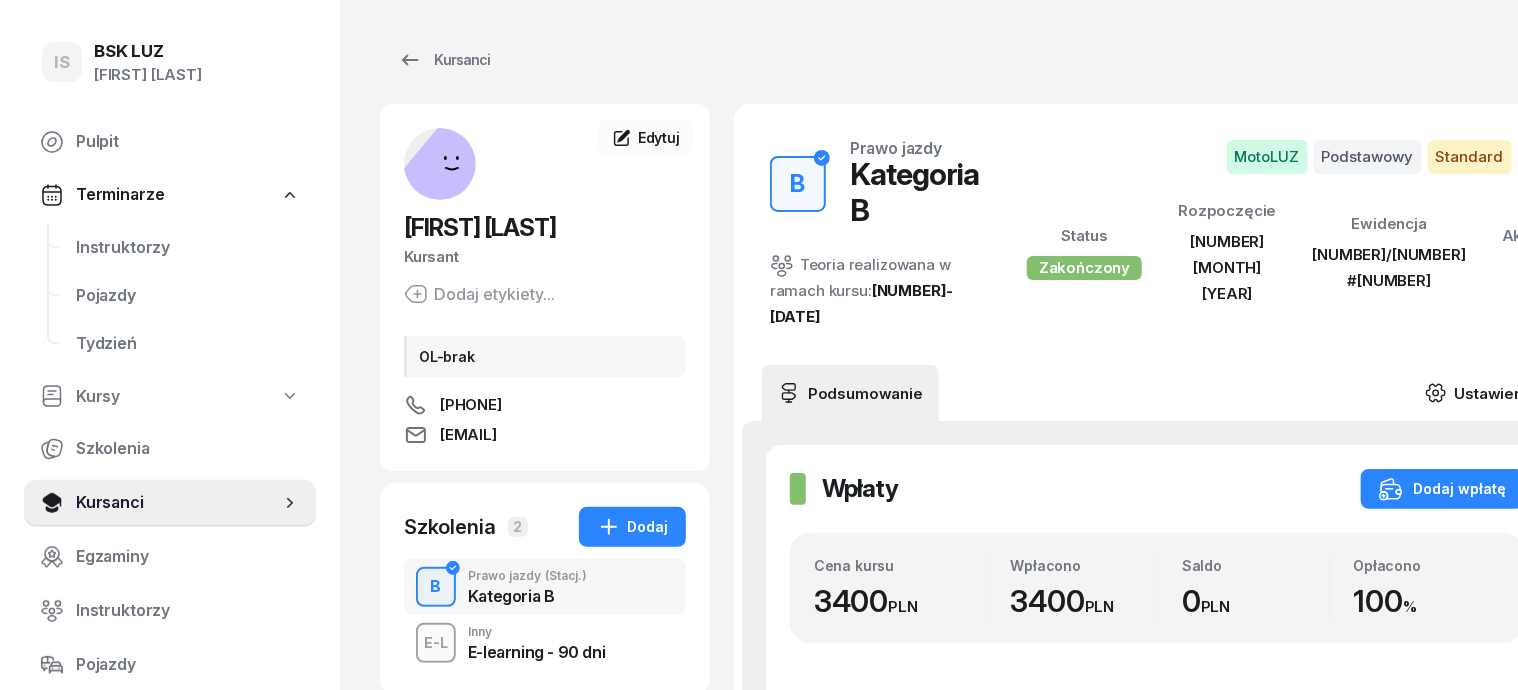click 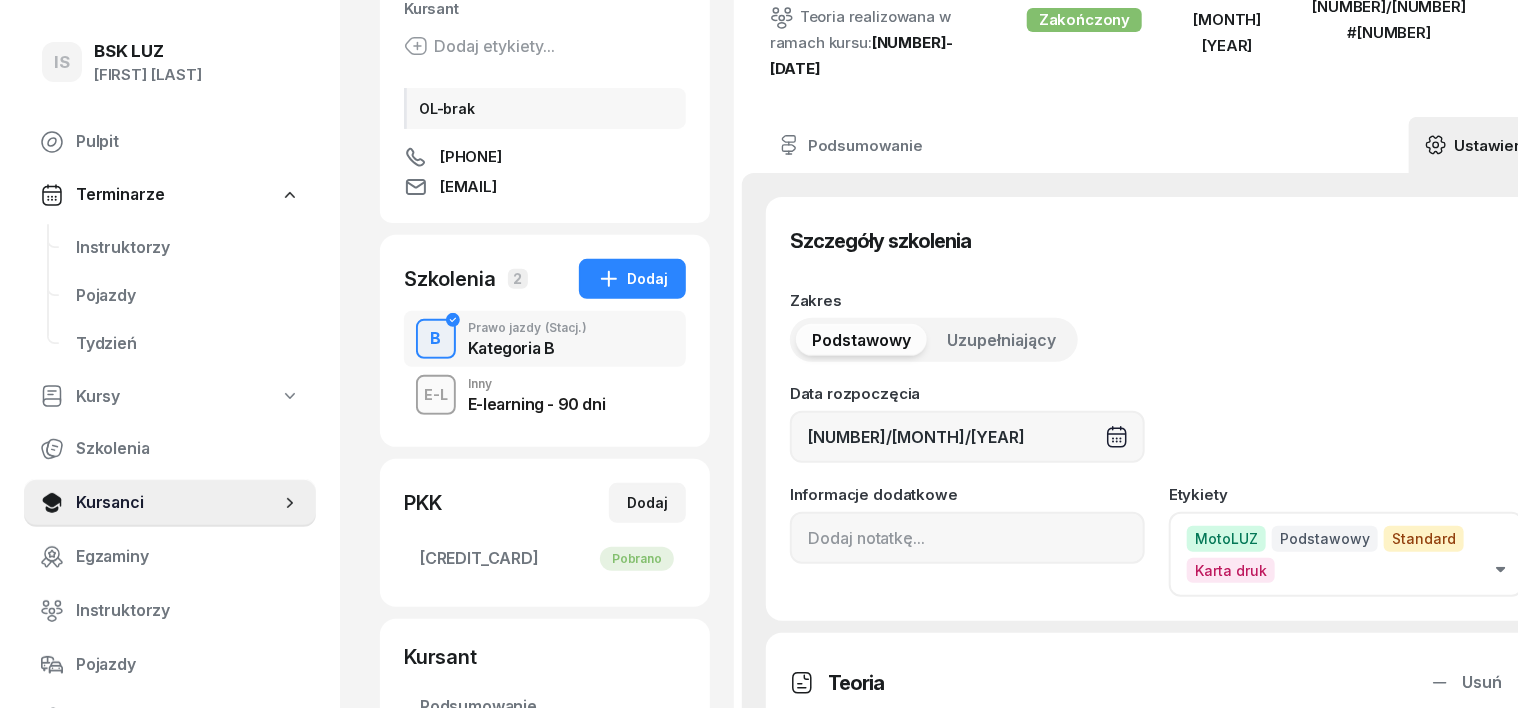 scroll, scrollTop: 250, scrollLeft: 0, axis: vertical 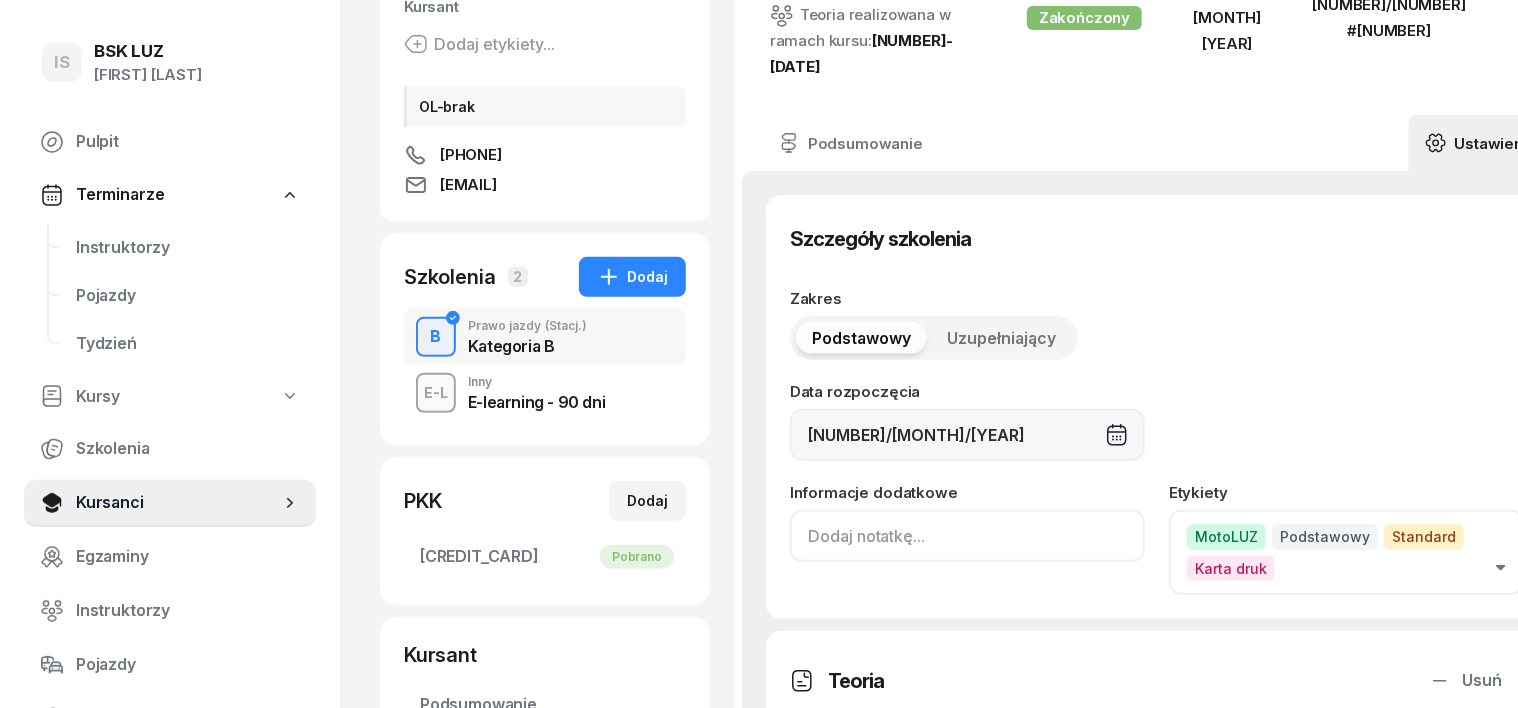 click 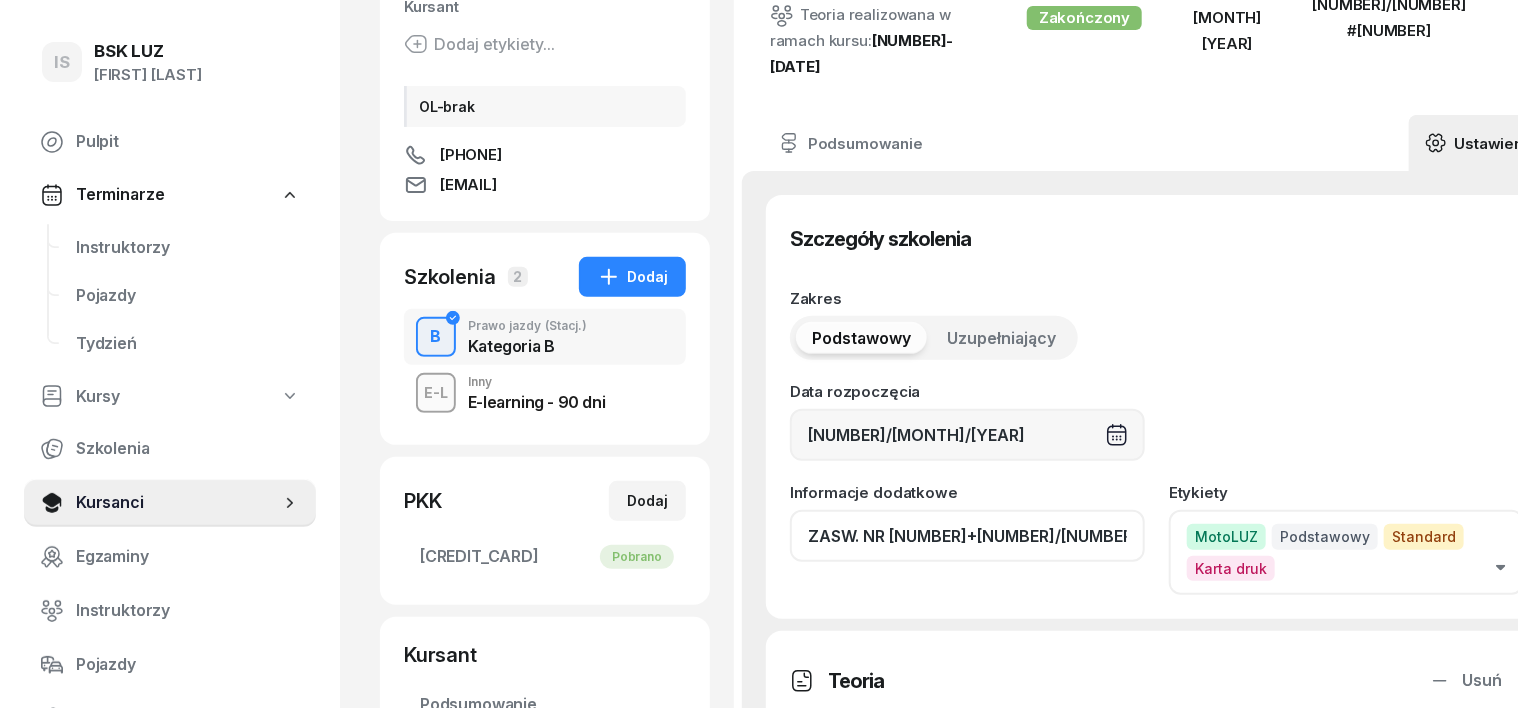 click on "ZASW. NR [NUMBER]+[NUMBER]/[NUMBER]" 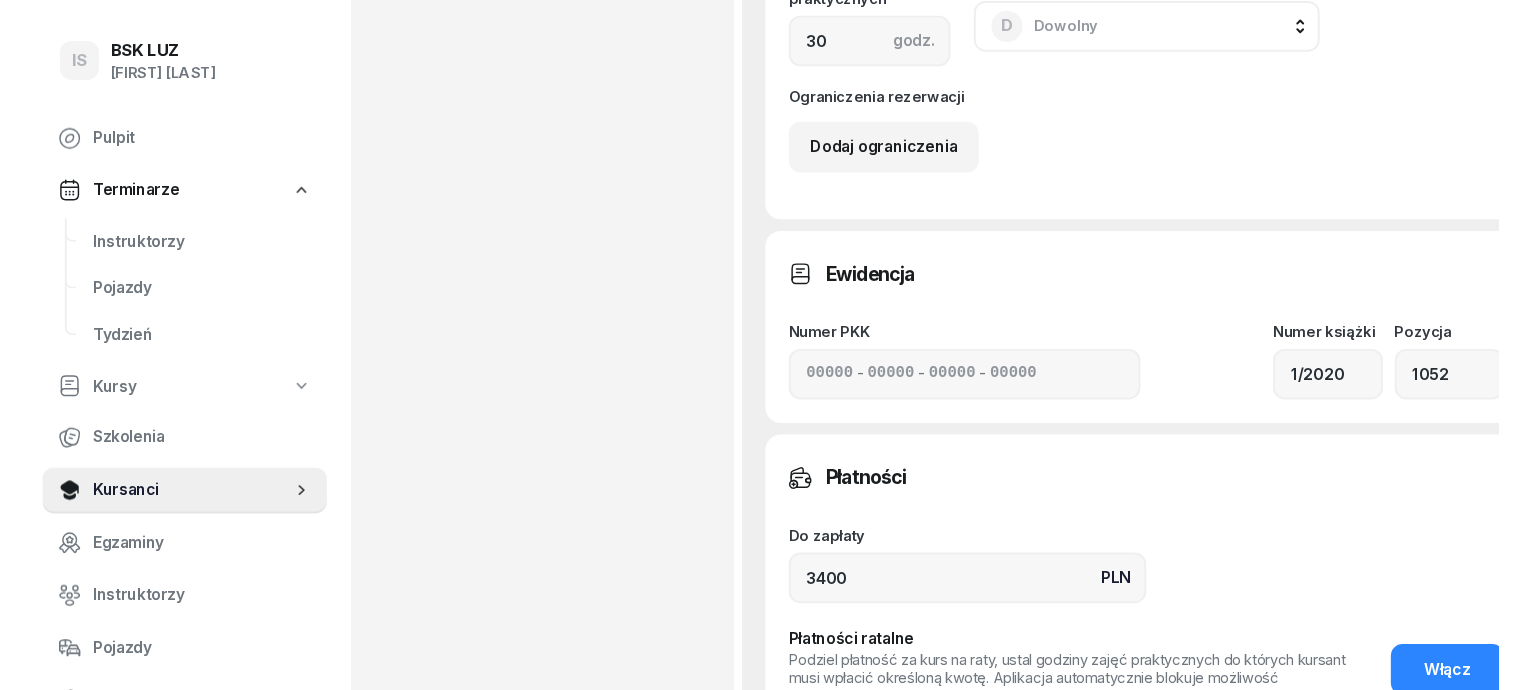 scroll, scrollTop: 1500, scrollLeft: 0, axis: vertical 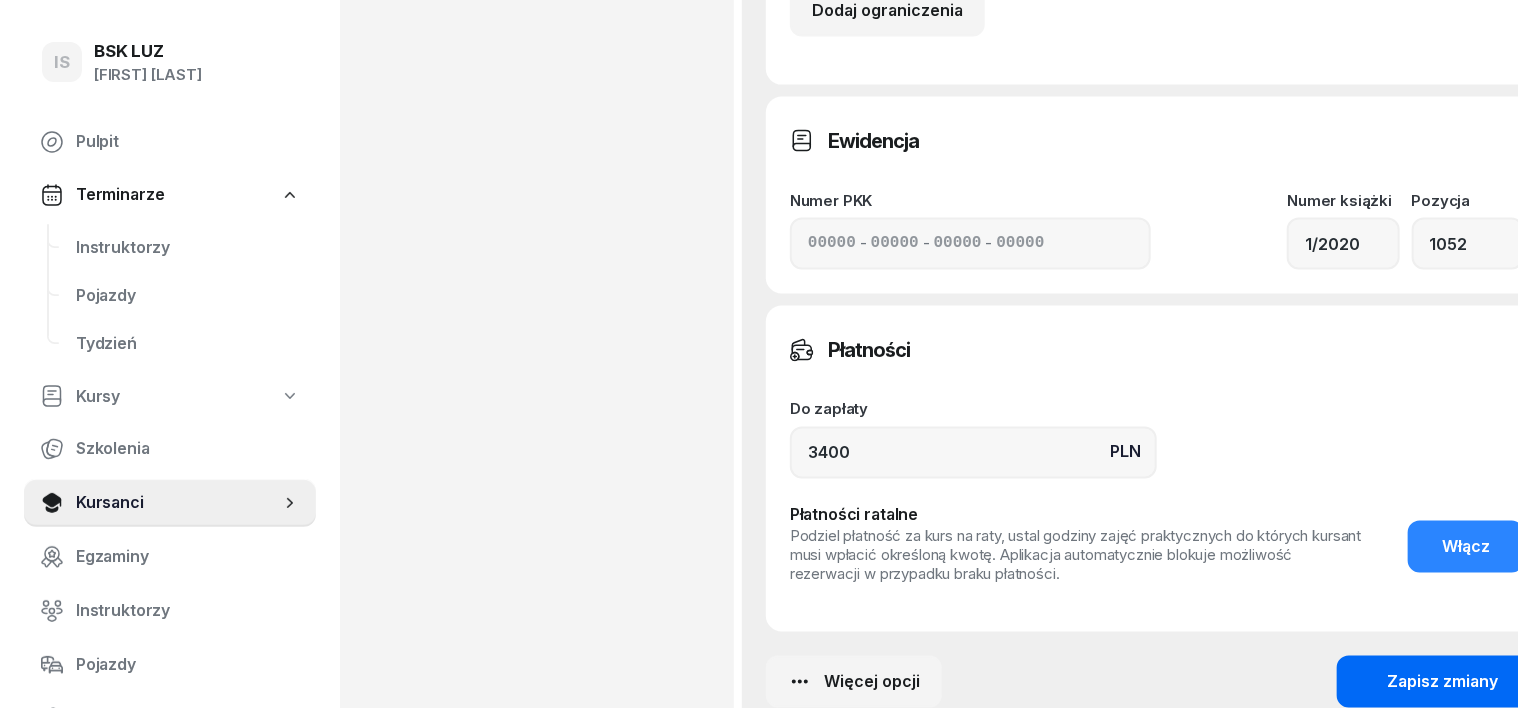 type on "ZASW. NR [NUMBER]/[YYYY]" 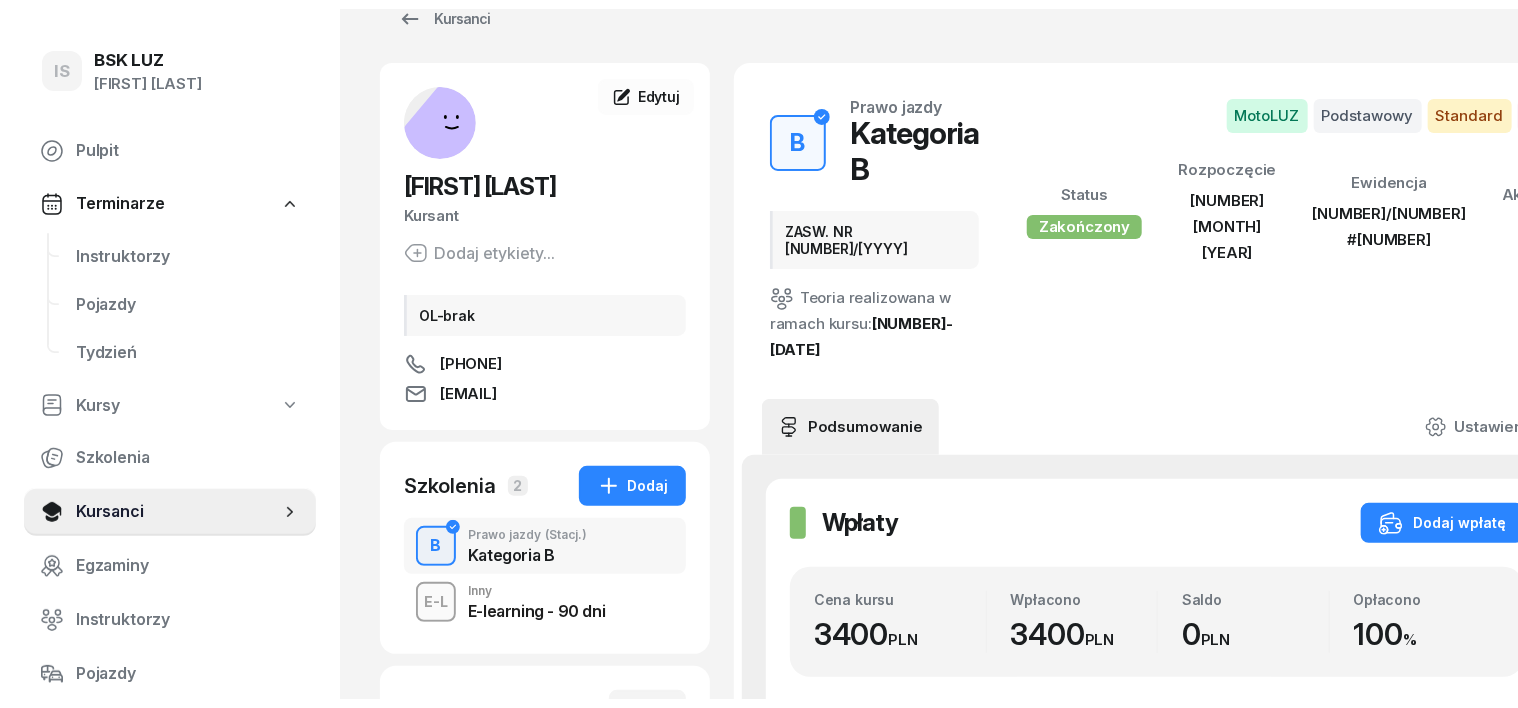 scroll, scrollTop: 0, scrollLeft: 0, axis: both 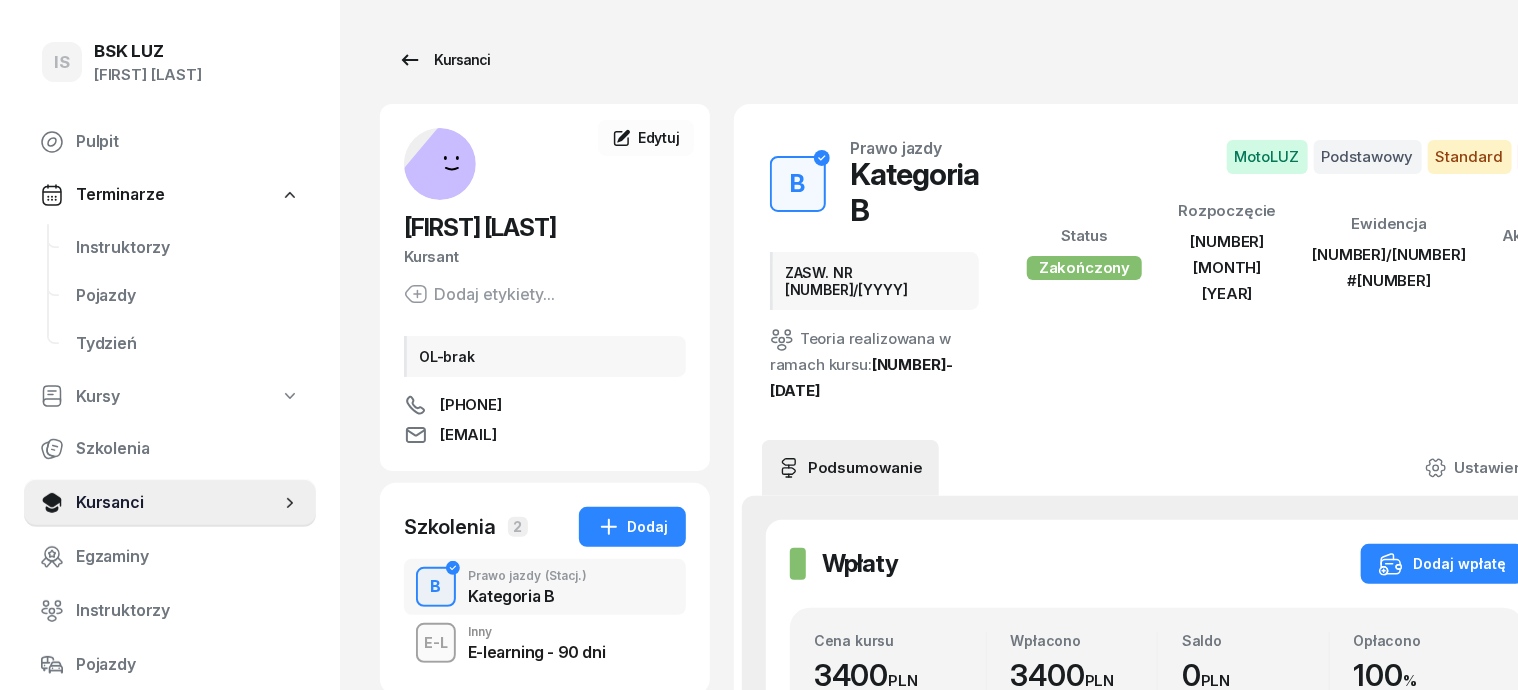 click on "Kursanci" at bounding box center [444, 60] 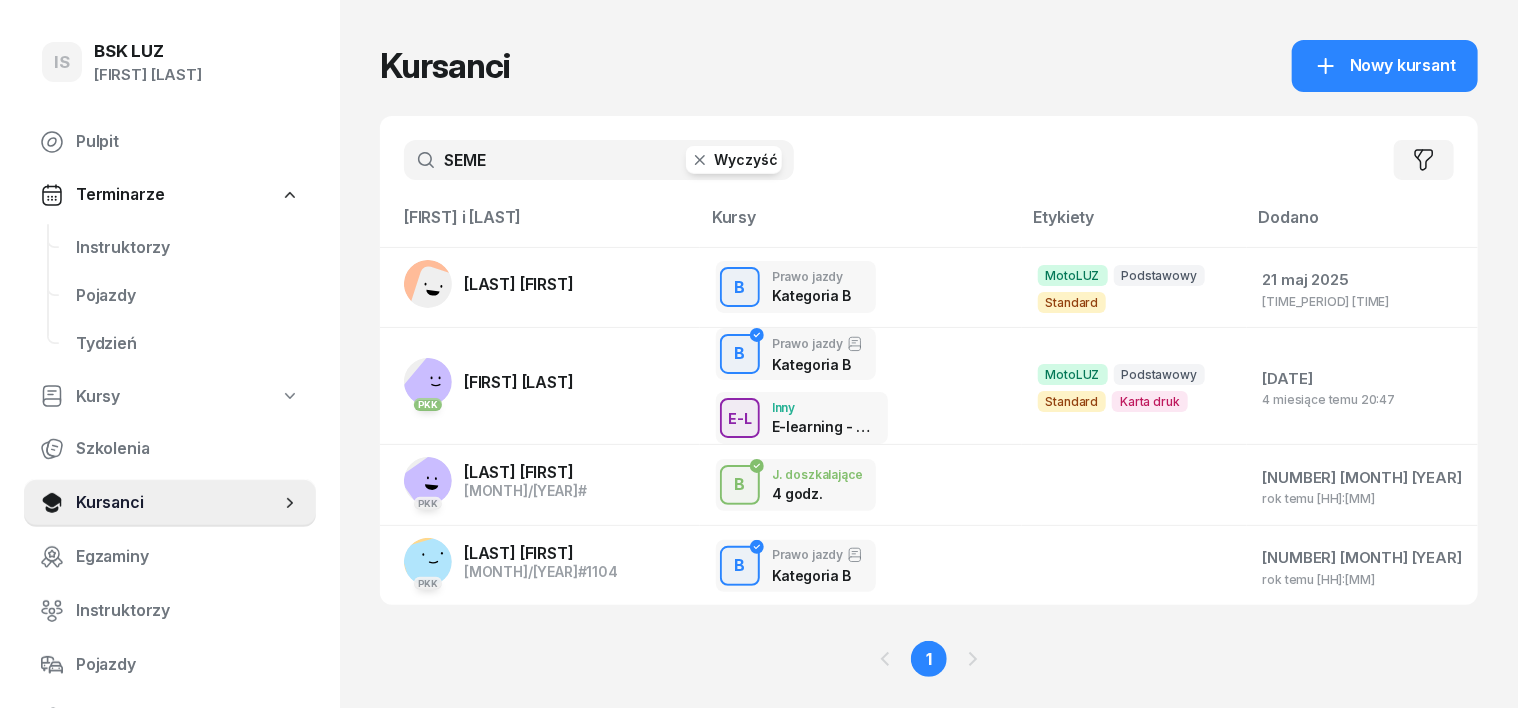 click 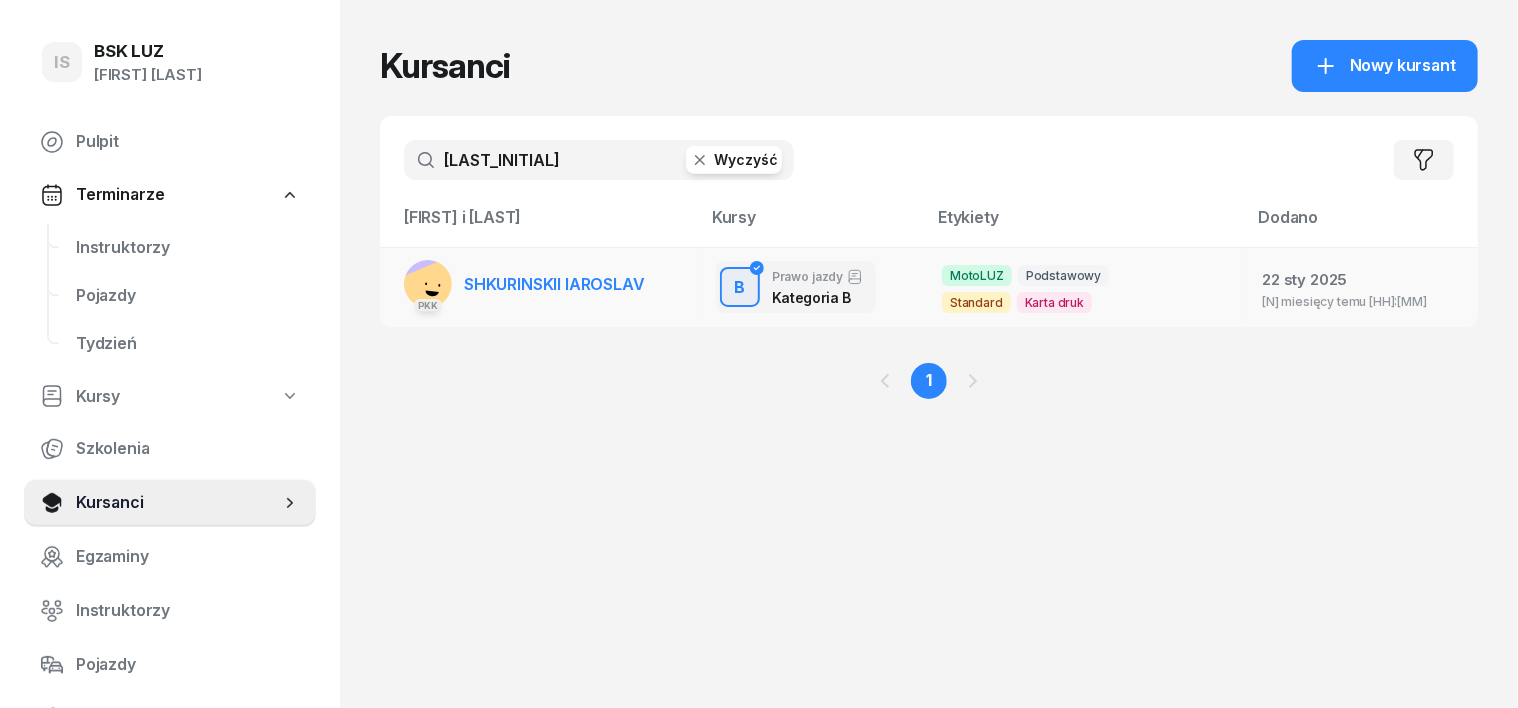type on "[LAST_INITIAL]" 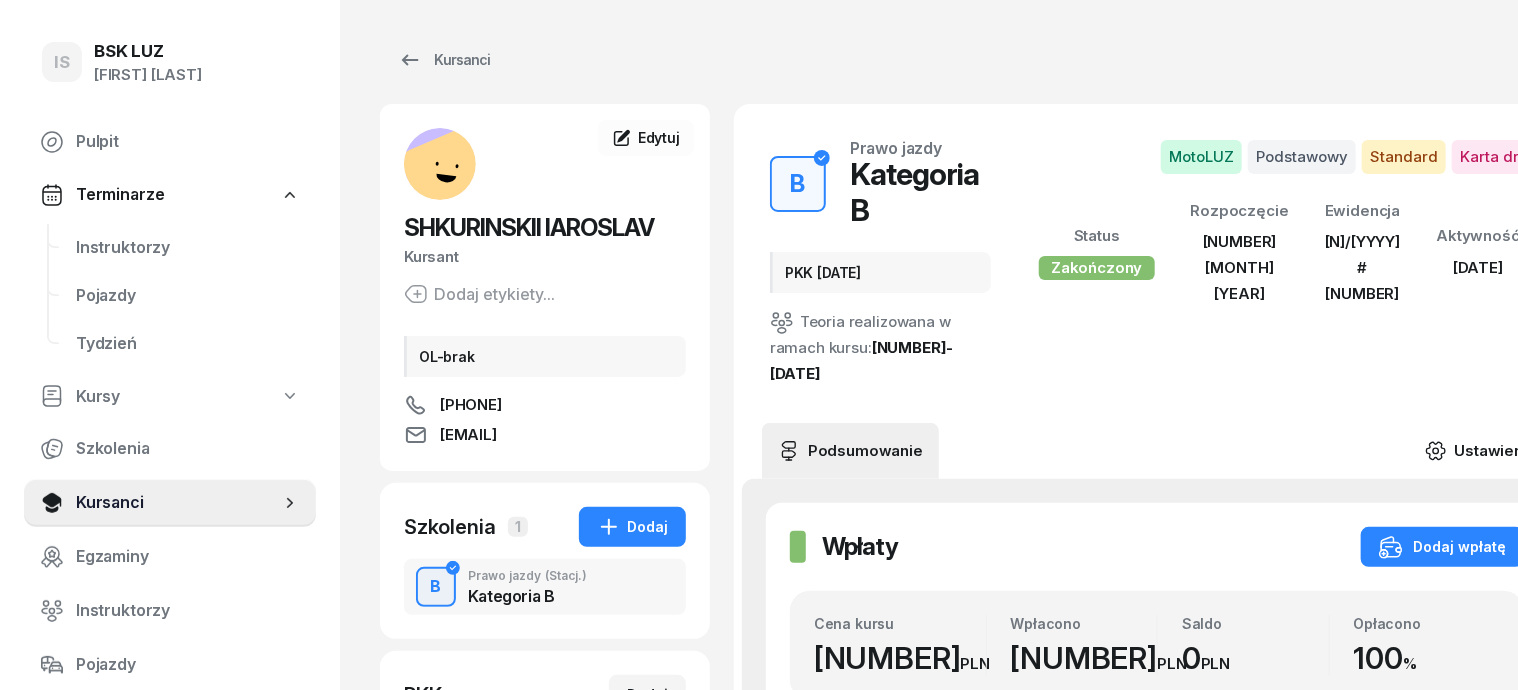 click 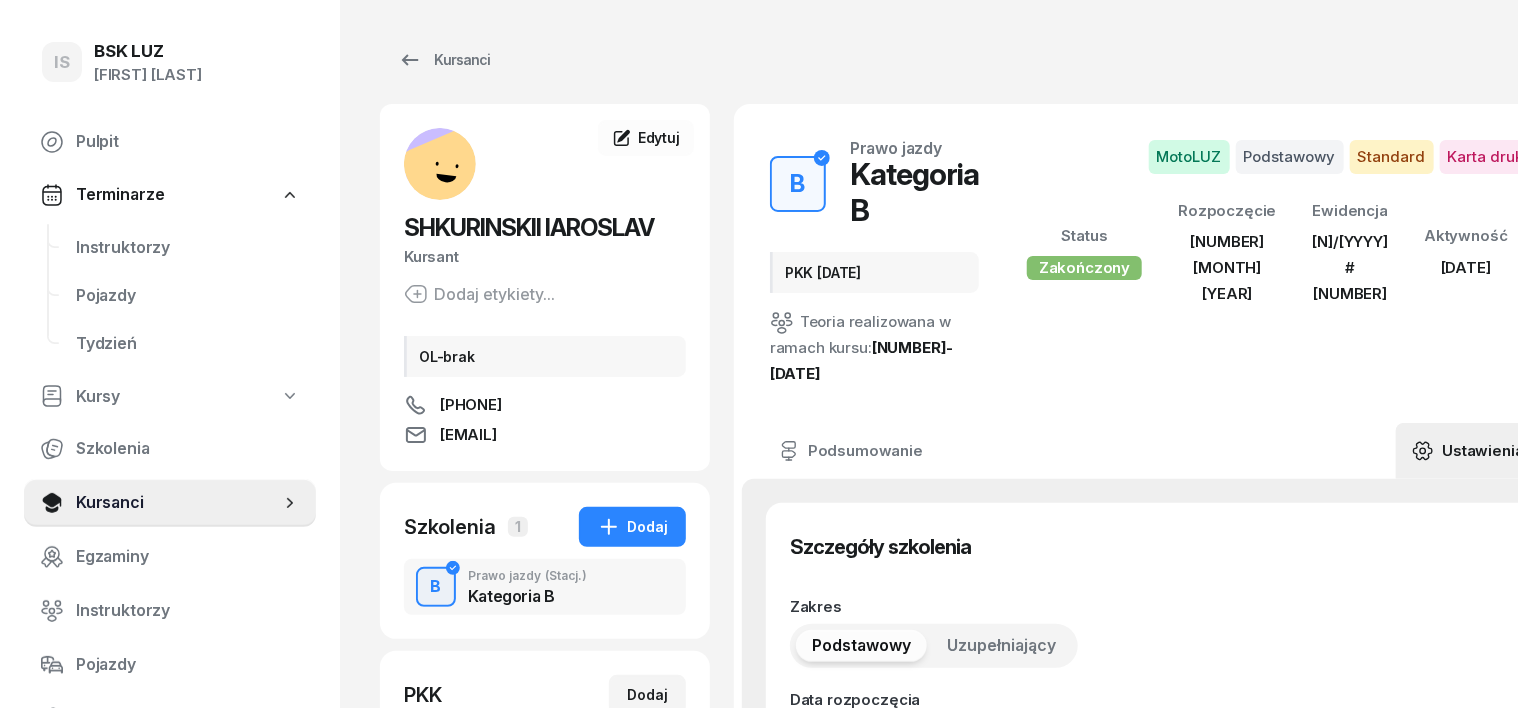 type on "[DD]/[MM]/[YYYY]" 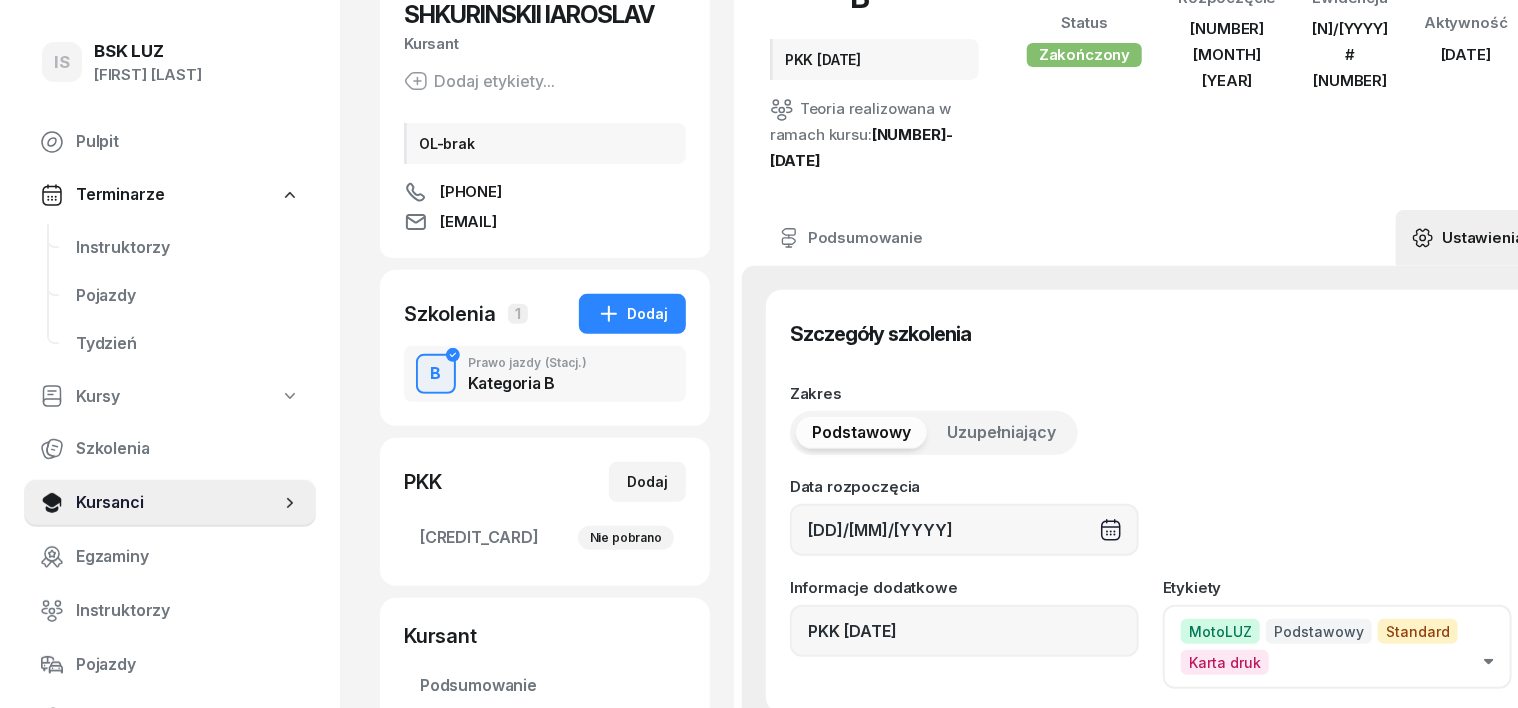 scroll, scrollTop: 250, scrollLeft: 0, axis: vertical 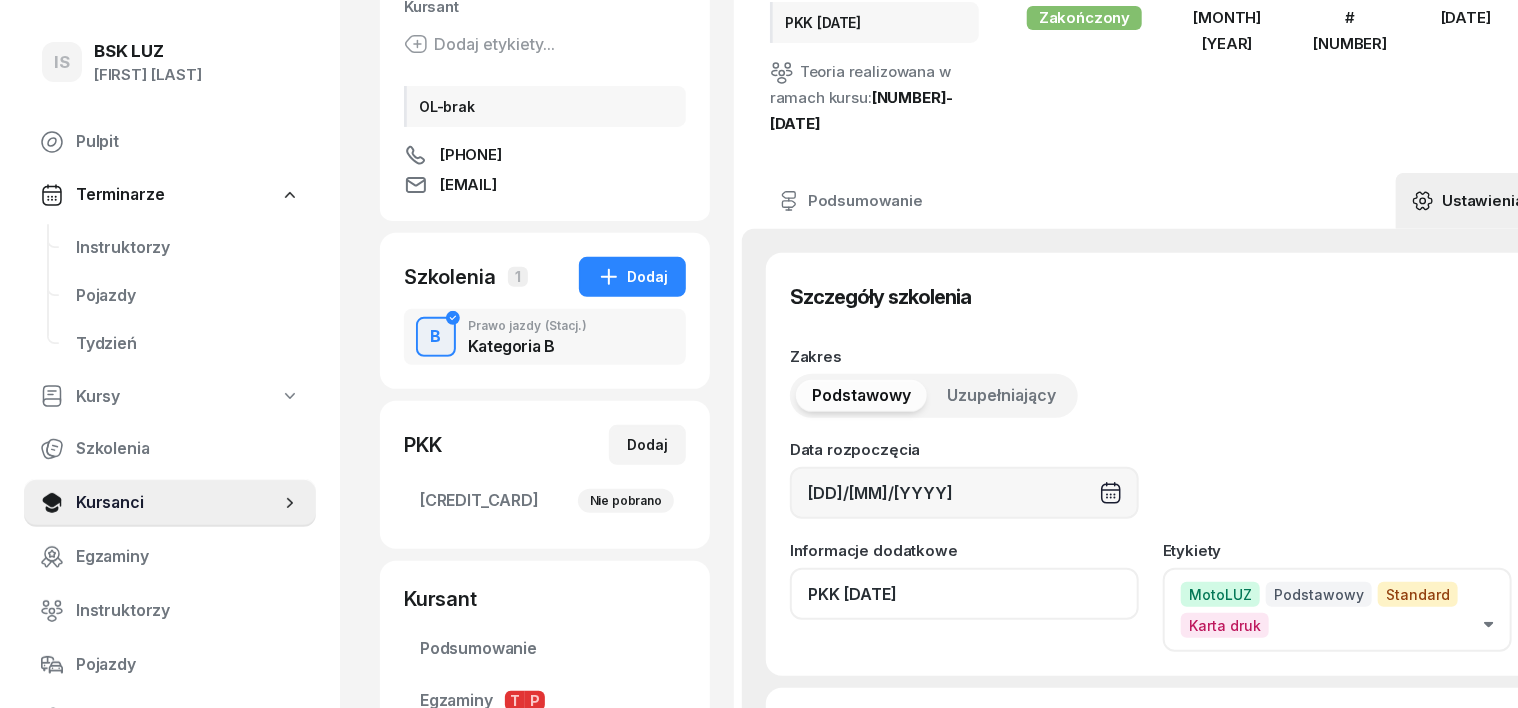 click on "PKK [DATE]" 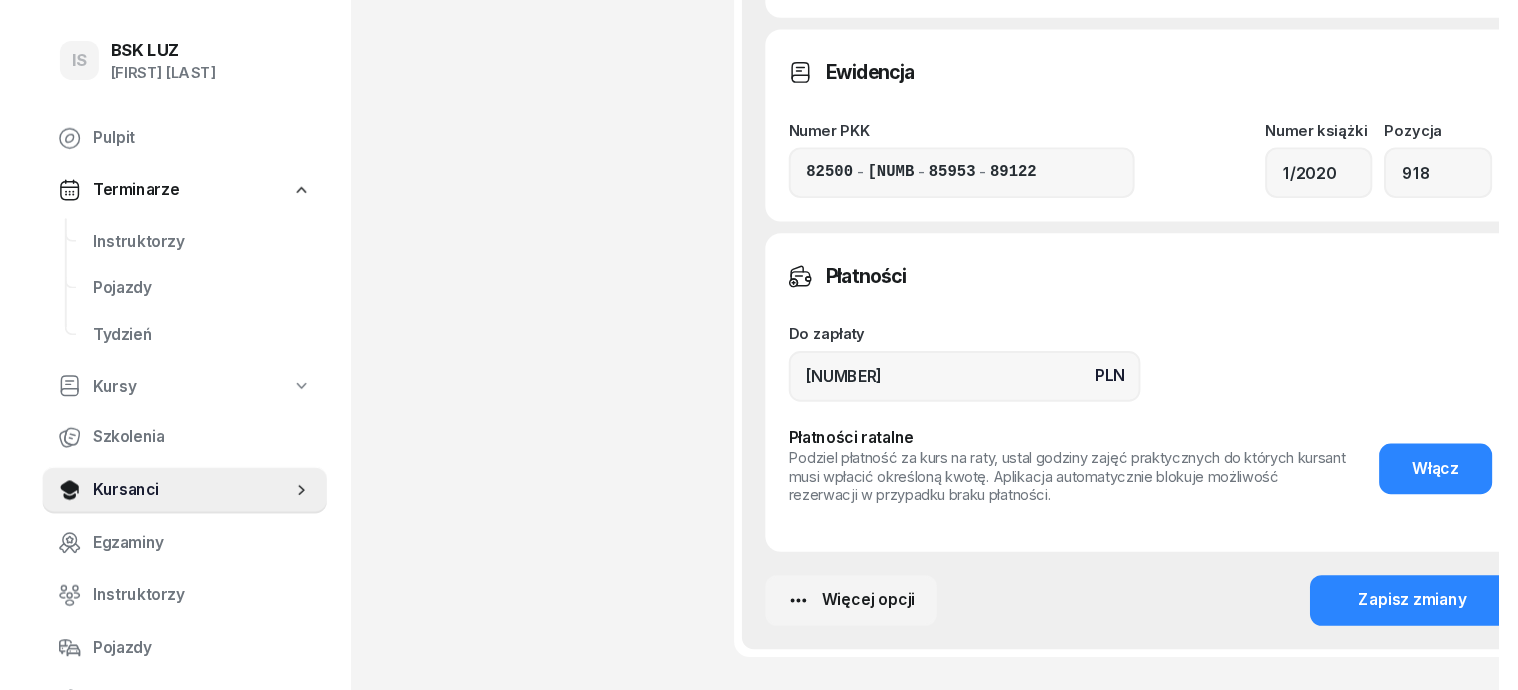 scroll, scrollTop: 1624, scrollLeft: 0, axis: vertical 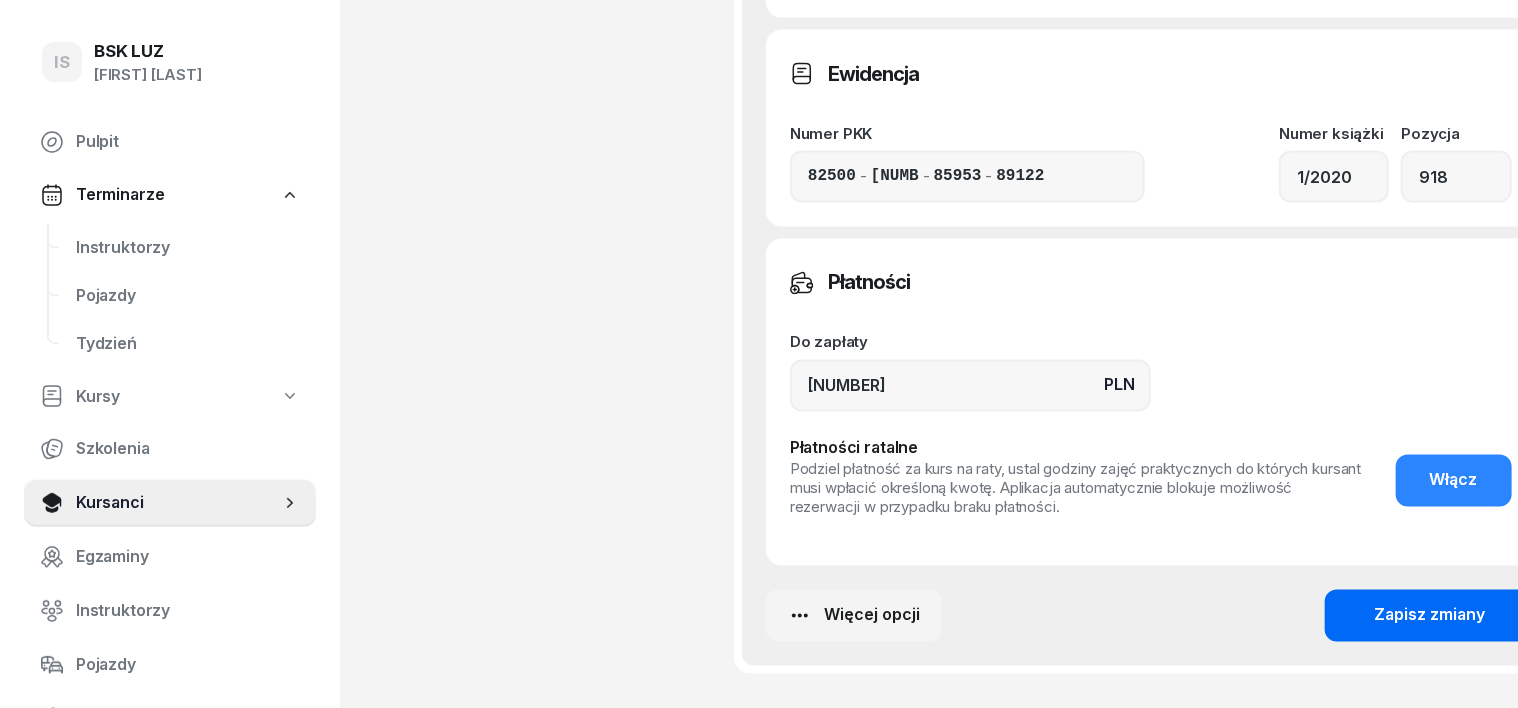 type on "PKK [DD].[MM].[YYYY],  ZASW. NR [NUMBER]/[YYYY]" 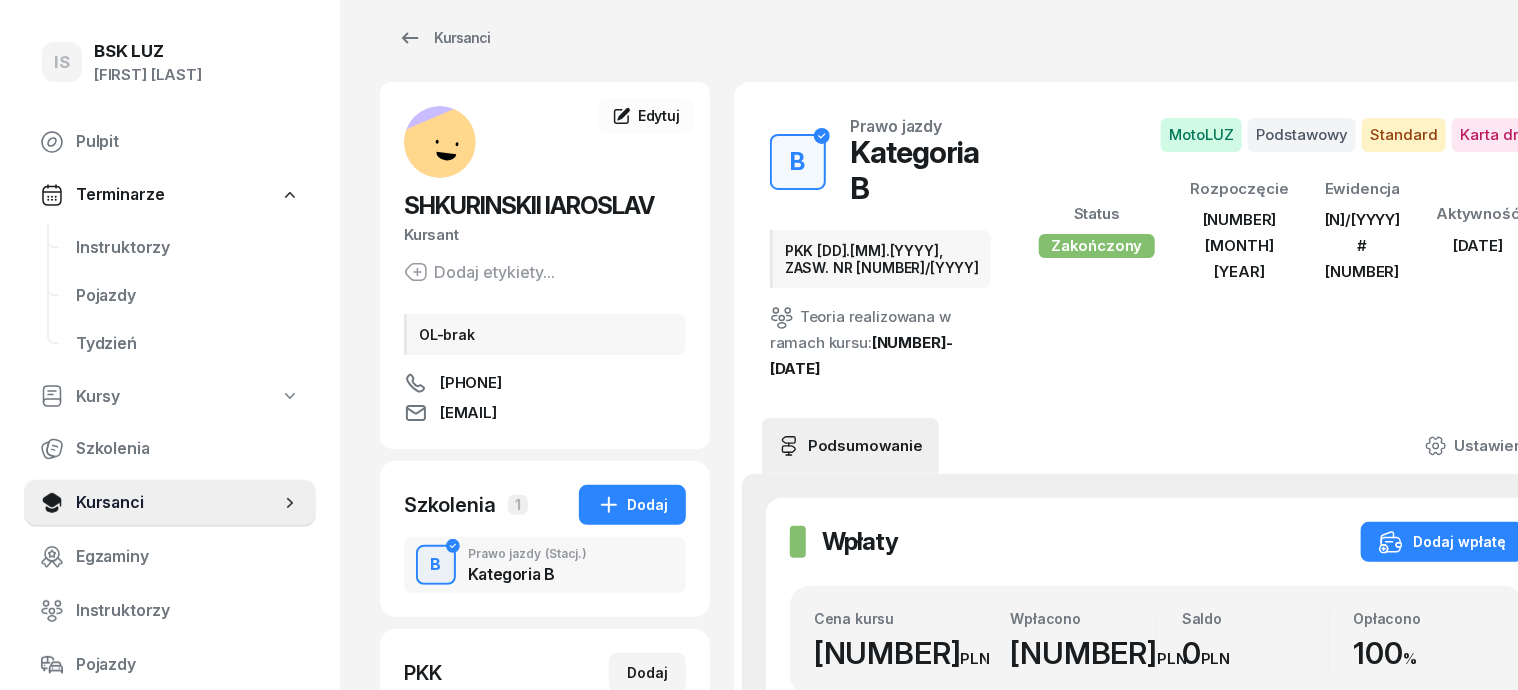 scroll, scrollTop: 0, scrollLeft: 0, axis: both 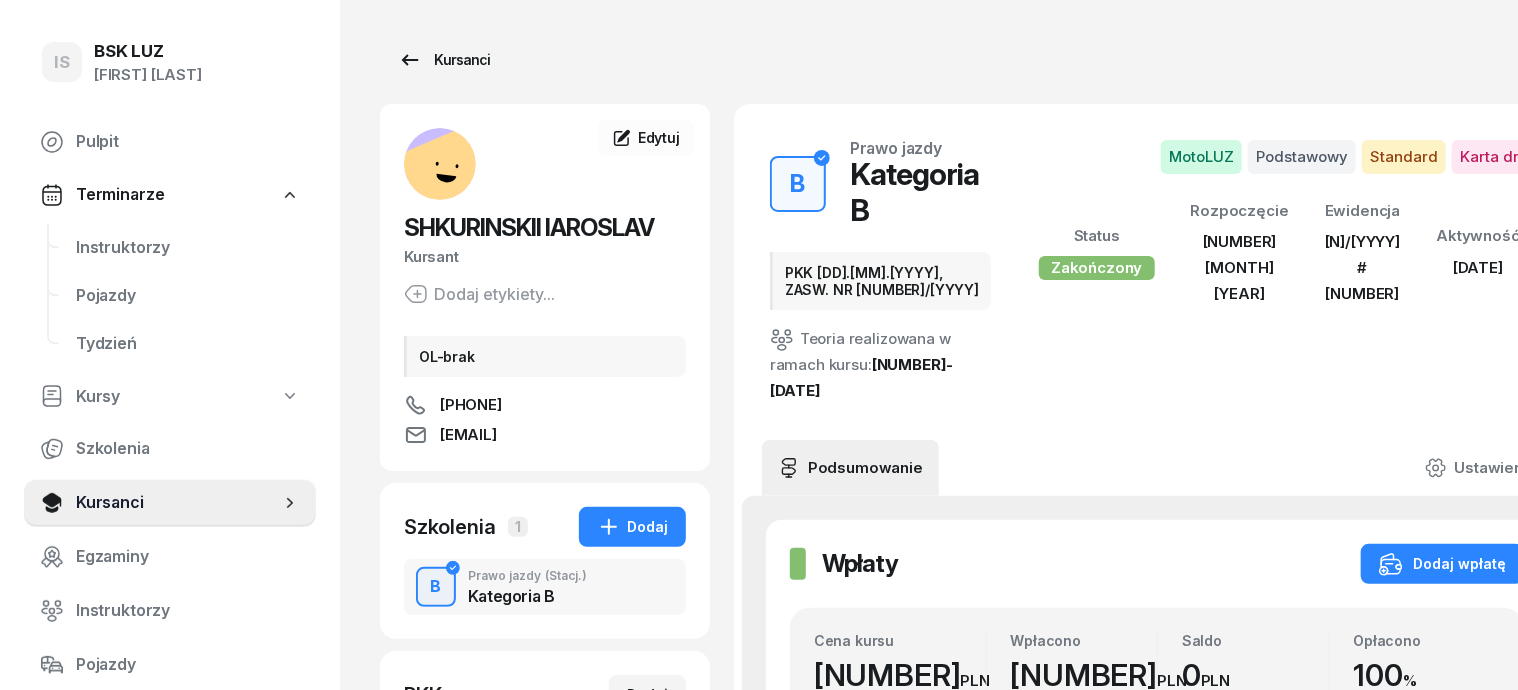 click on "Kursanci" at bounding box center [444, 60] 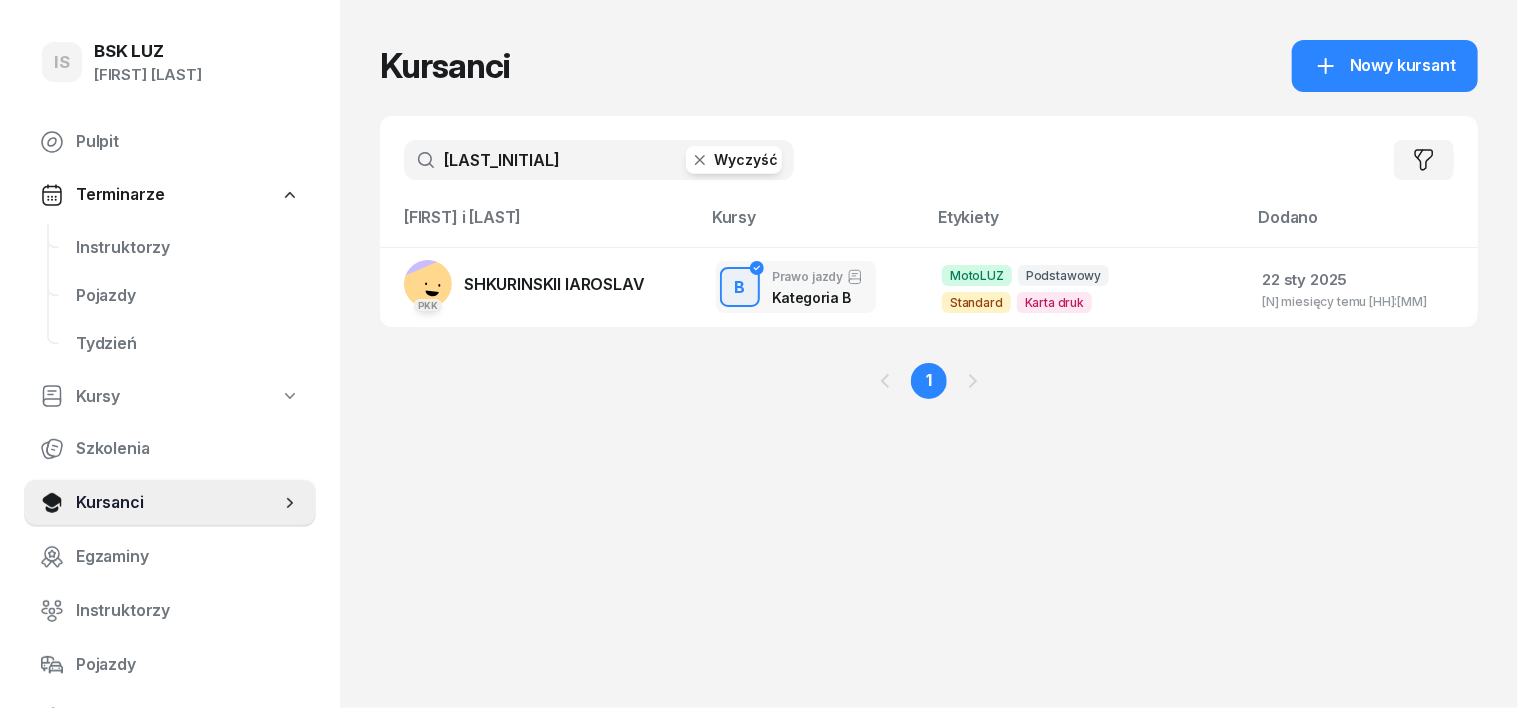click 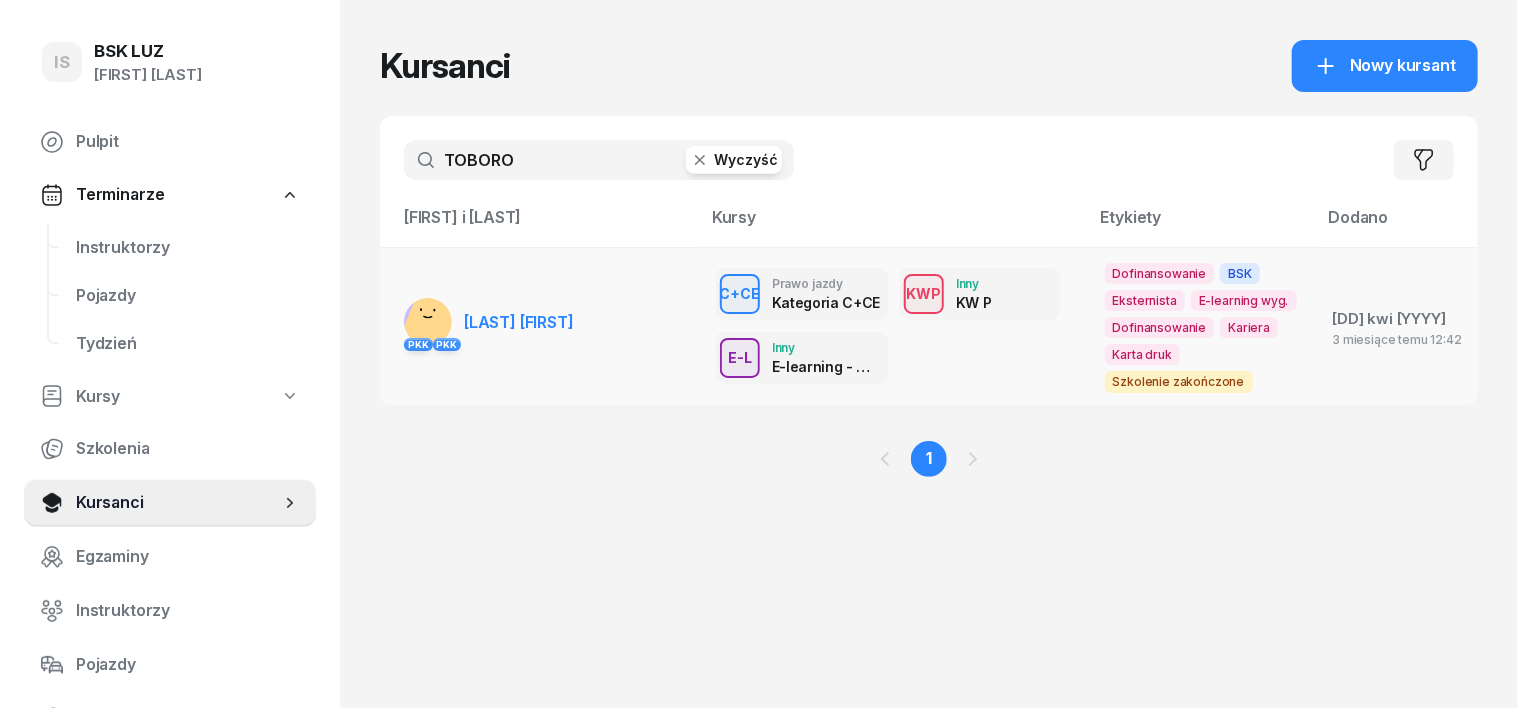 type on "TOBORO" 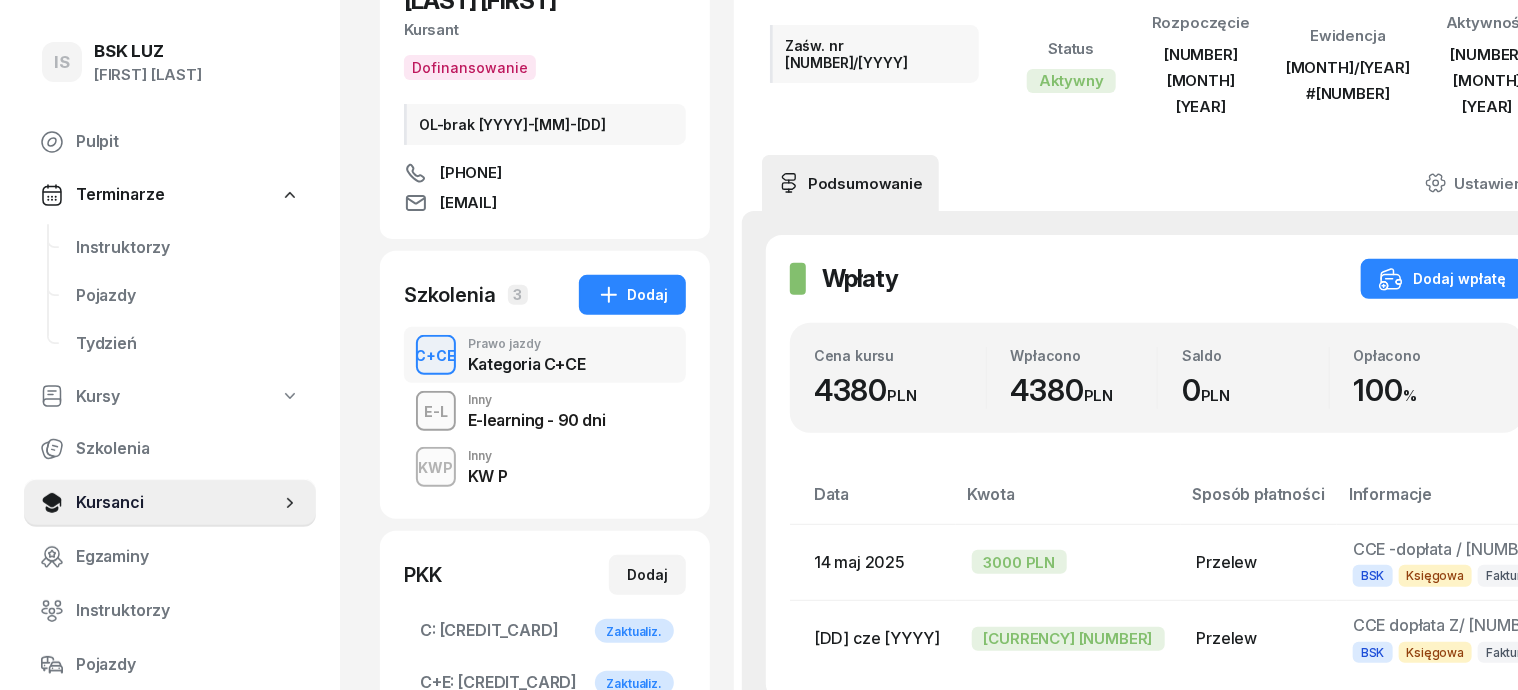 scroll, scrollTop: 250, scrollLeft: 0, axis: vertical 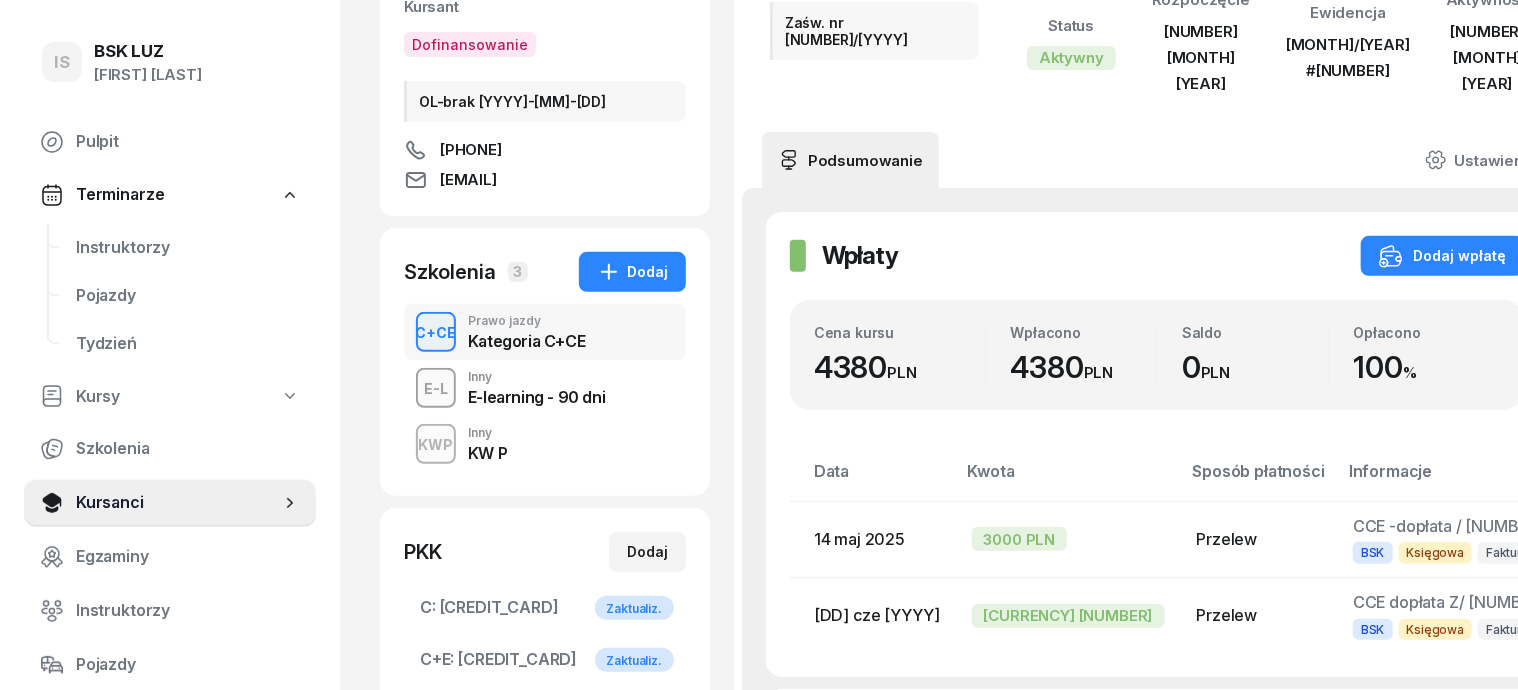 click on "C+CE" at bounding box center [436, 332] 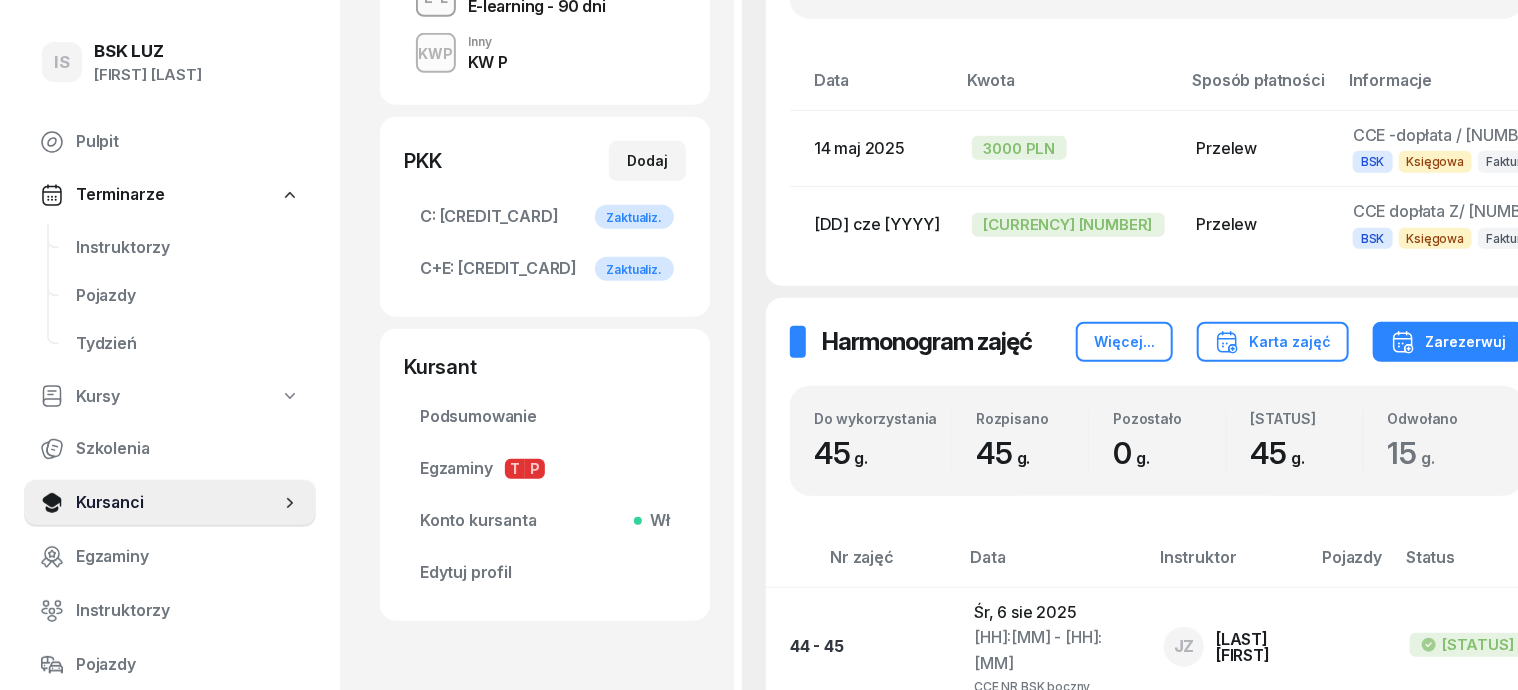 scroll, scrollTop: 500, scrollLeft: 0, axis: vertical 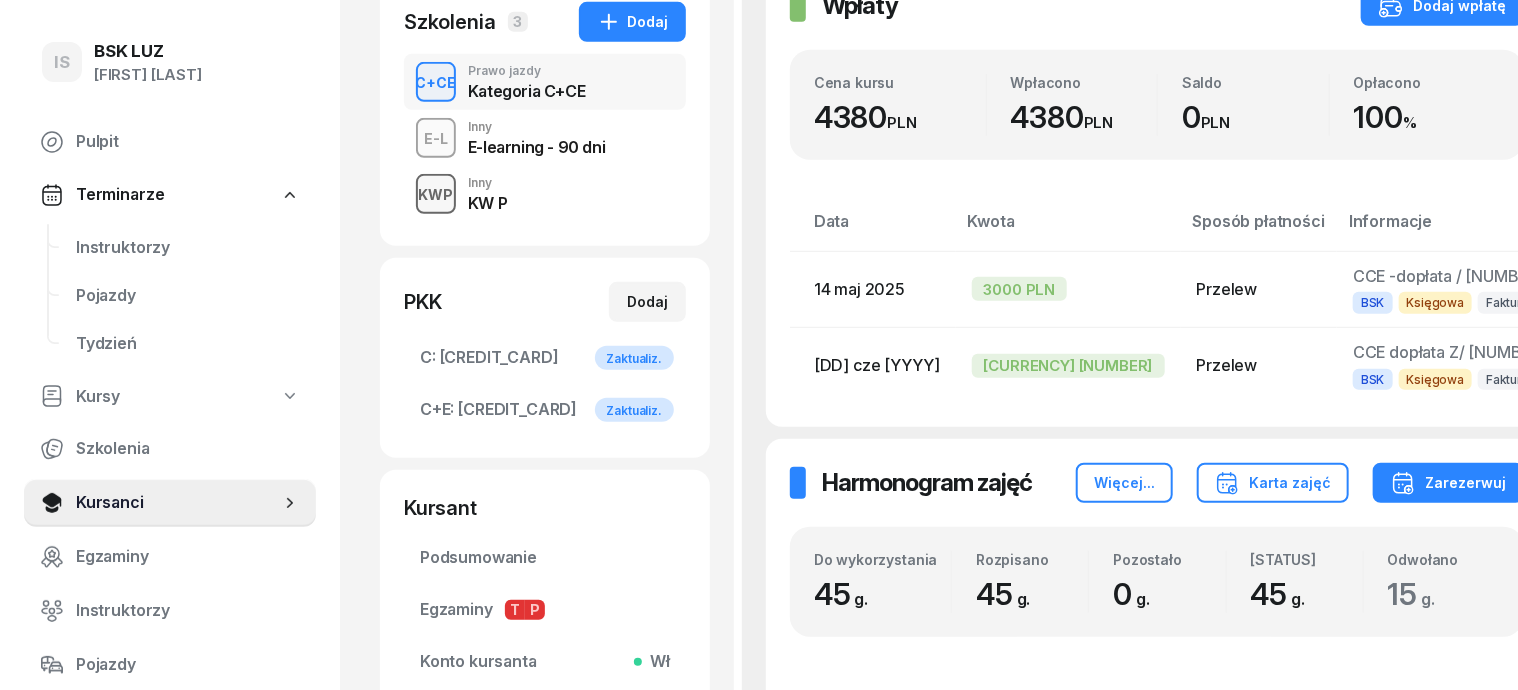 click on "KWP" at bounding box center (436, 194) 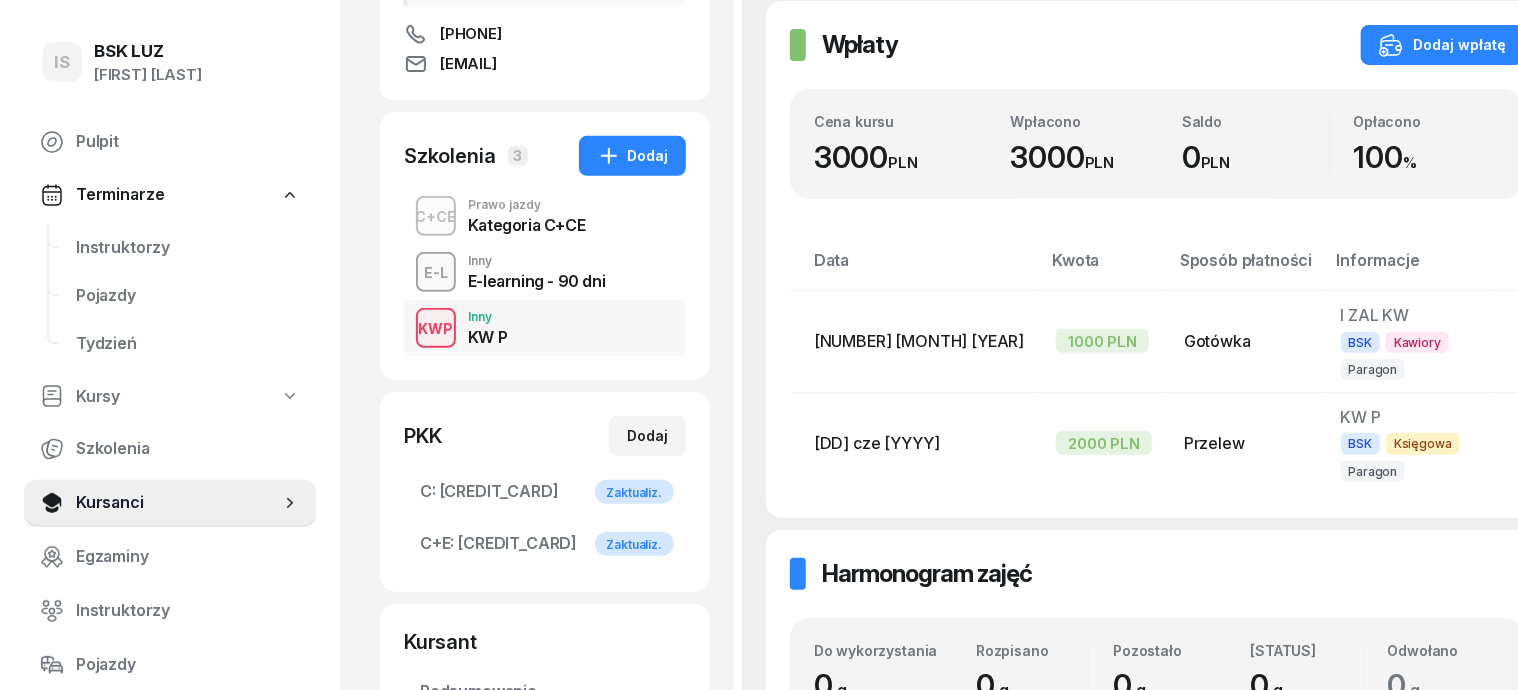 scroll, scrollTop: 375, scrollLeft: 0, axis: vertical 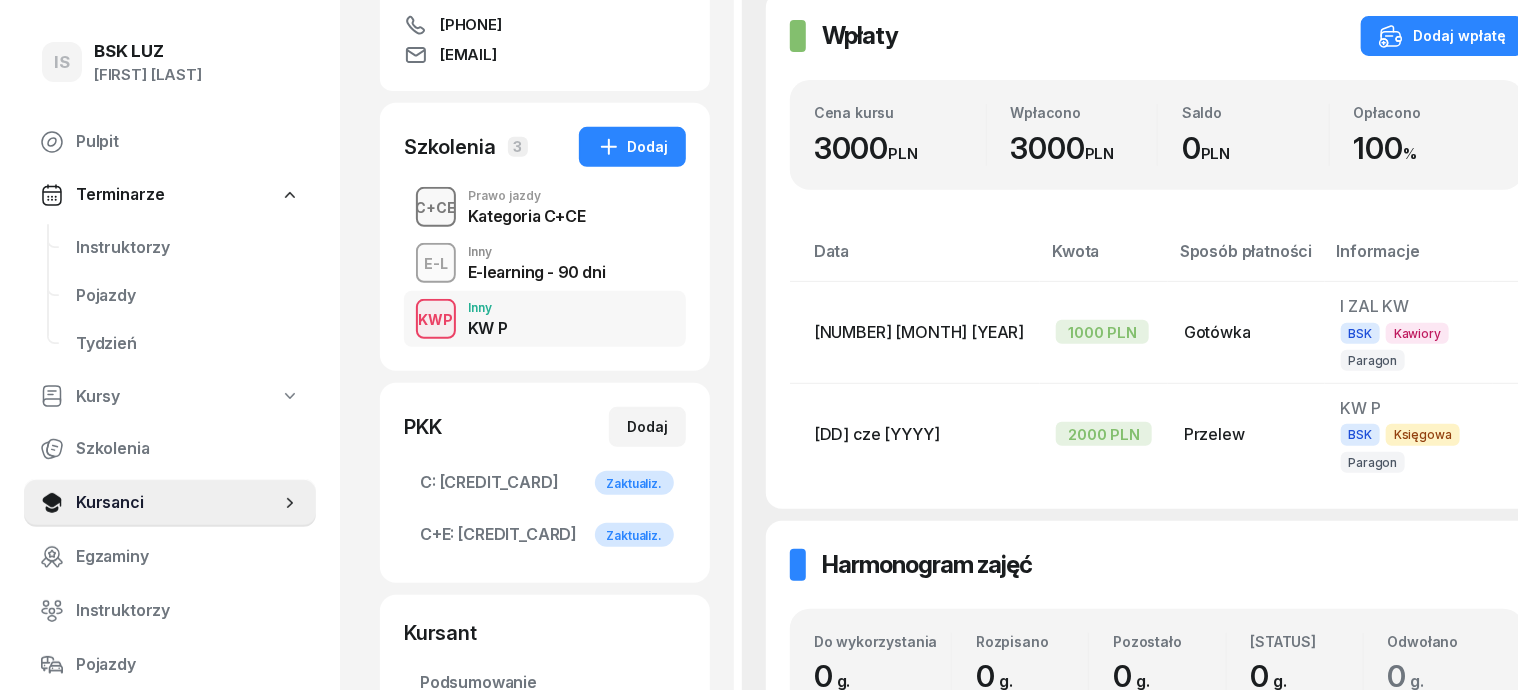 click on "C+CE" at bounding box center (436, 207) 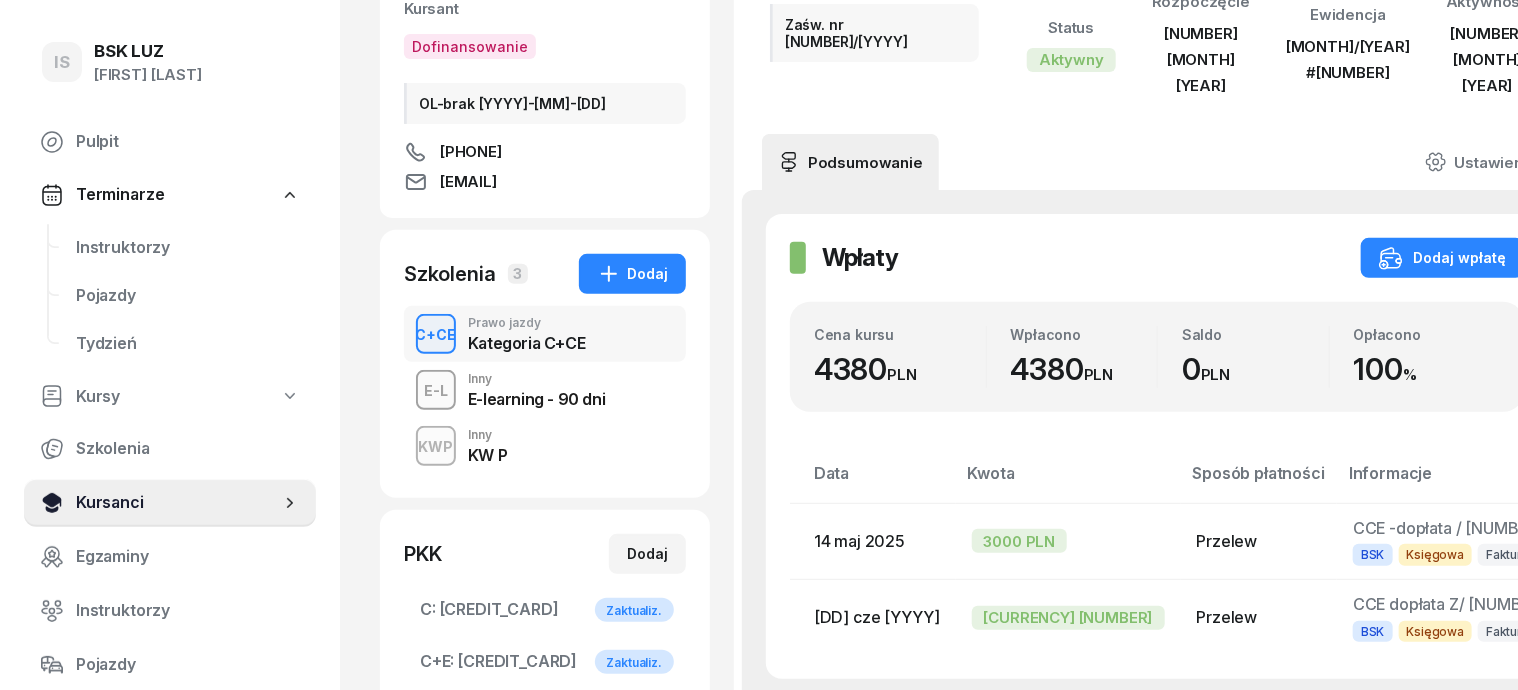 scroll, scrollTop: 0, scrollLeft: 0, axis: both 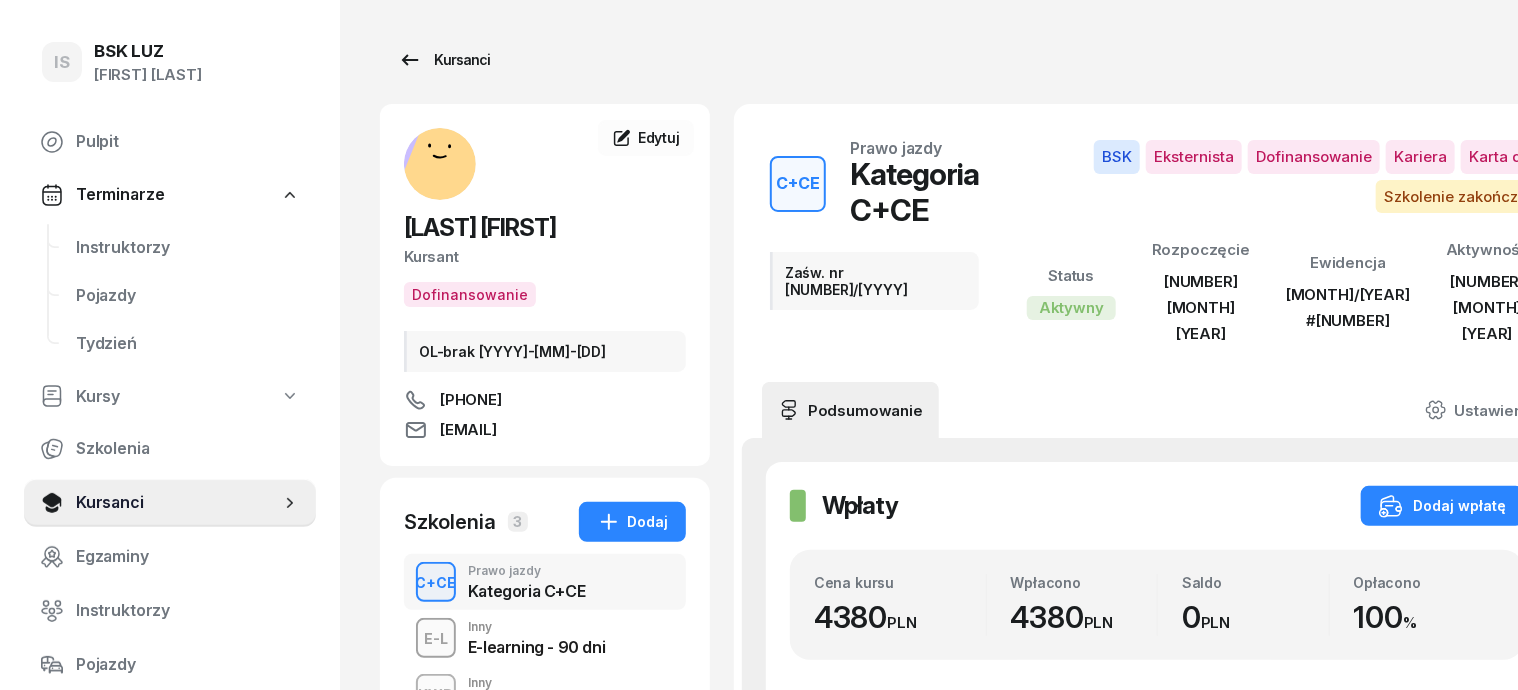 click on "Kursanci" at bounding box center (444, 60) 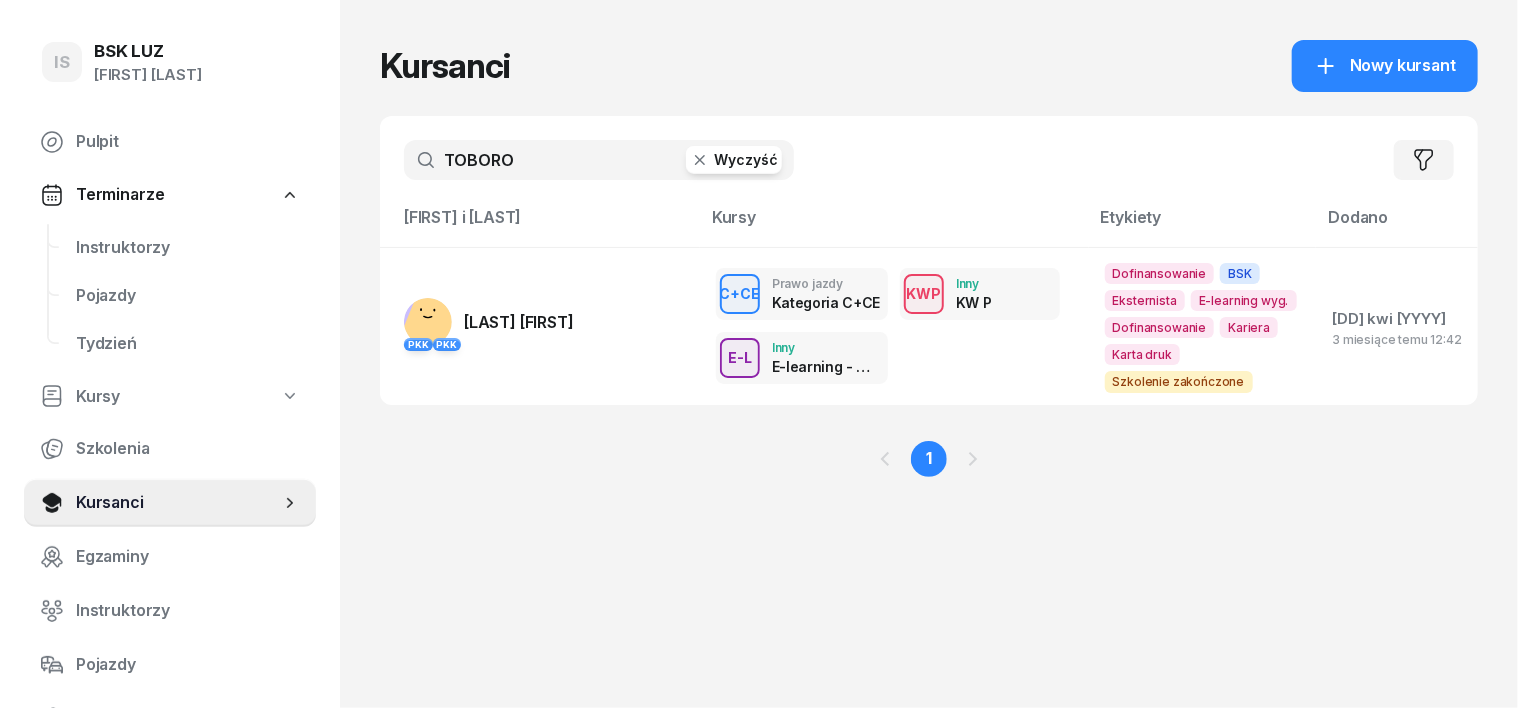 click 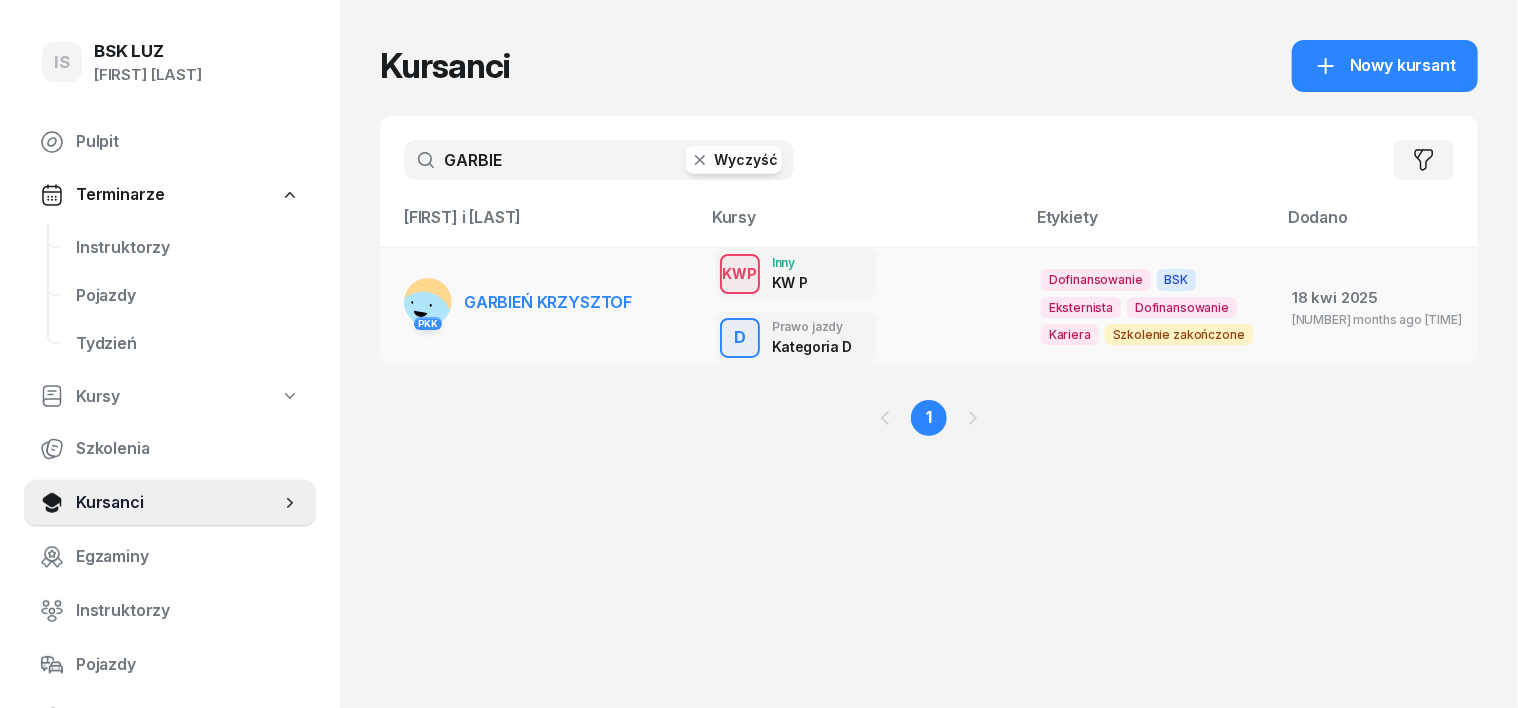 type on "GARBIE" 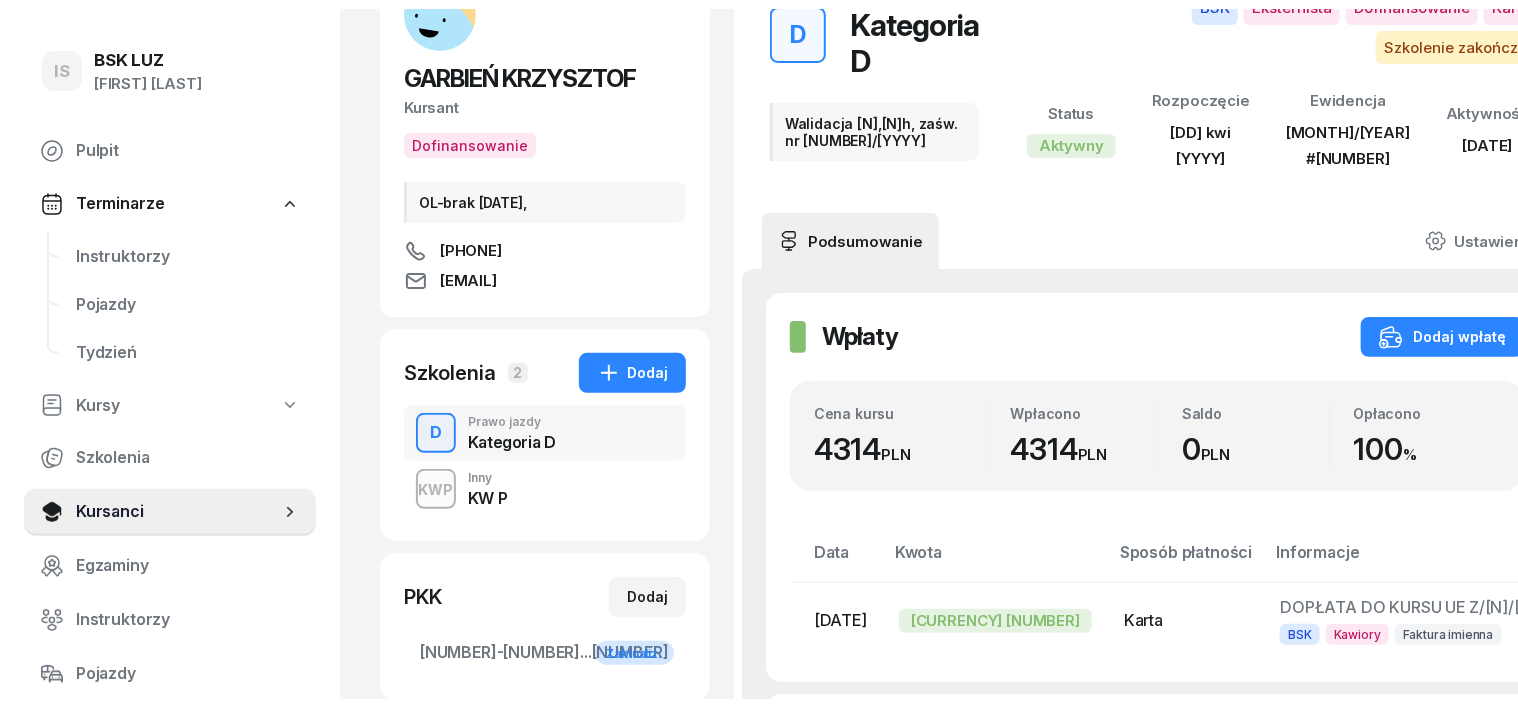 scroll, scrollTop: 0, scrollLeft: 0, axis: both 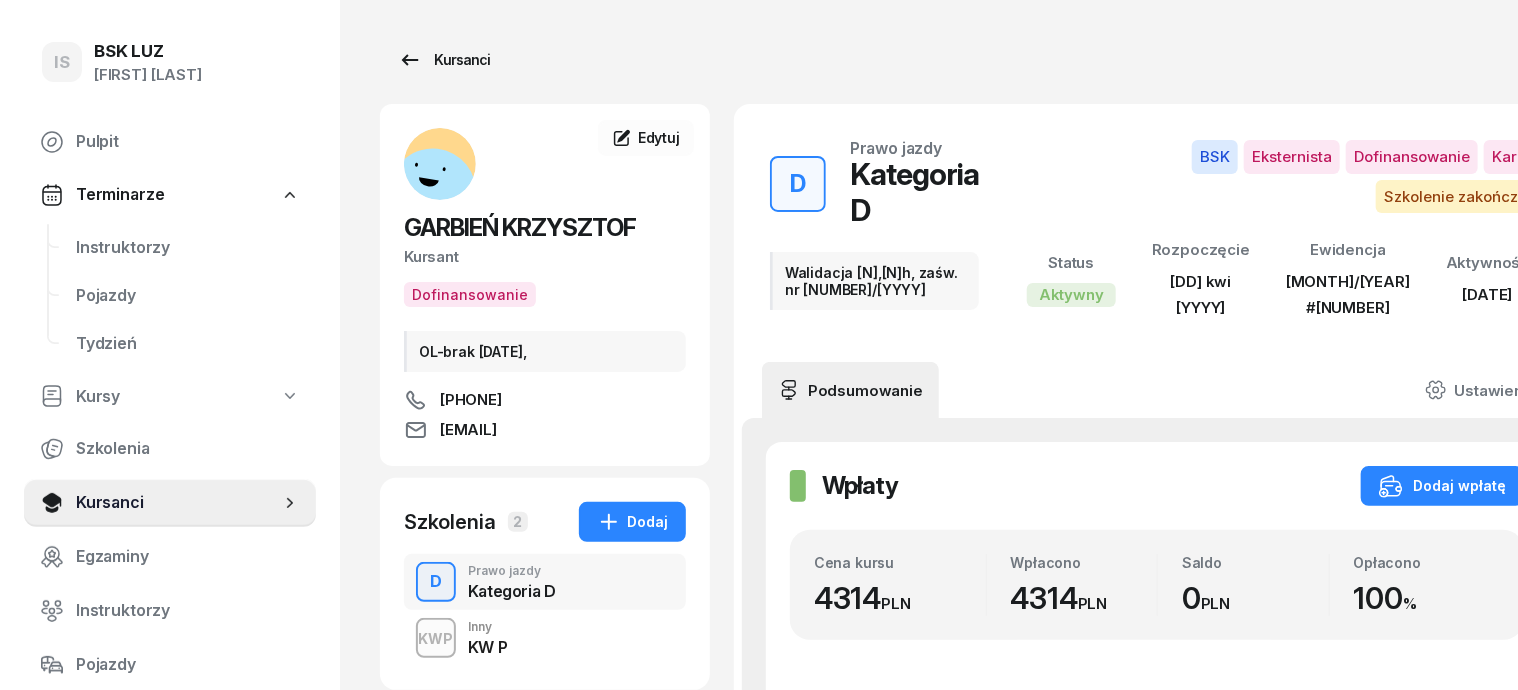 click on "Kursanci" at bounding box center [444, 60] 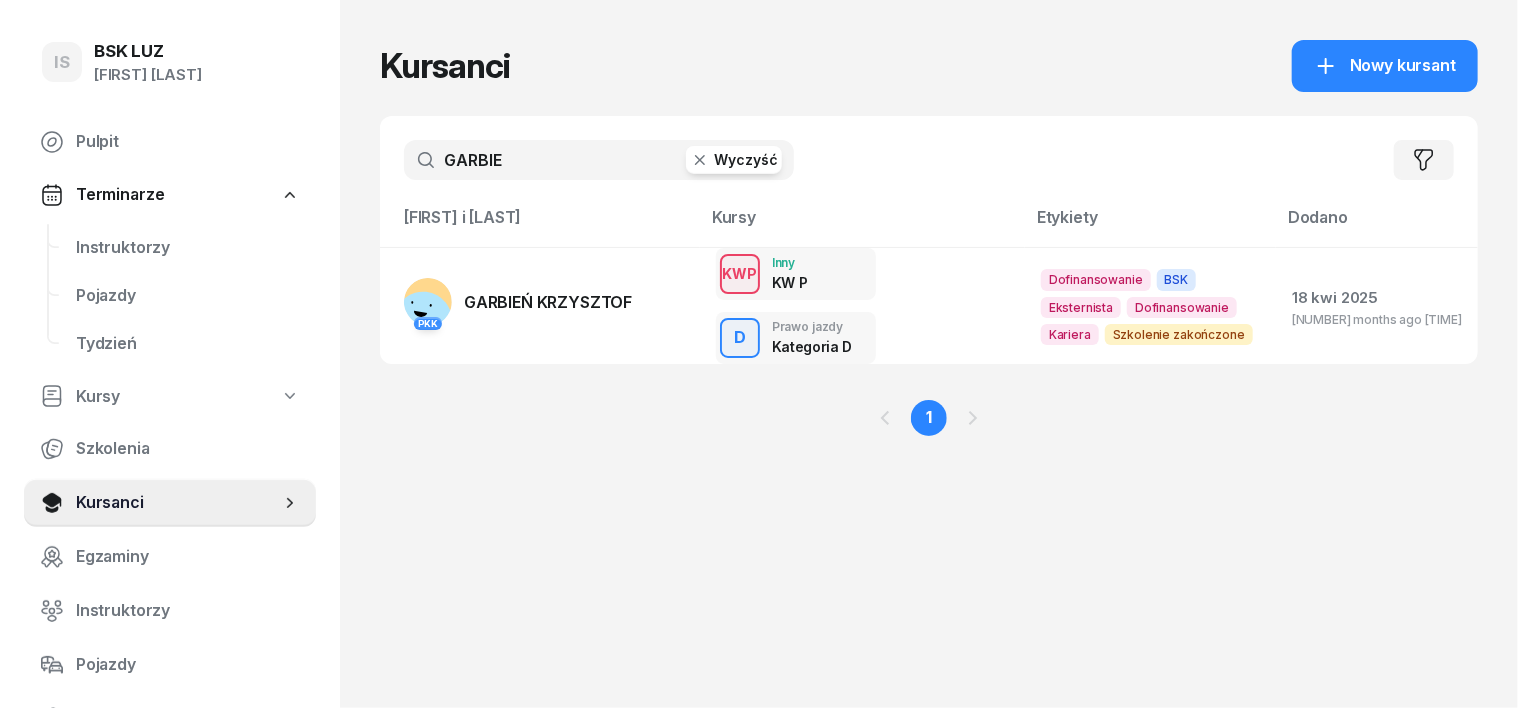 click 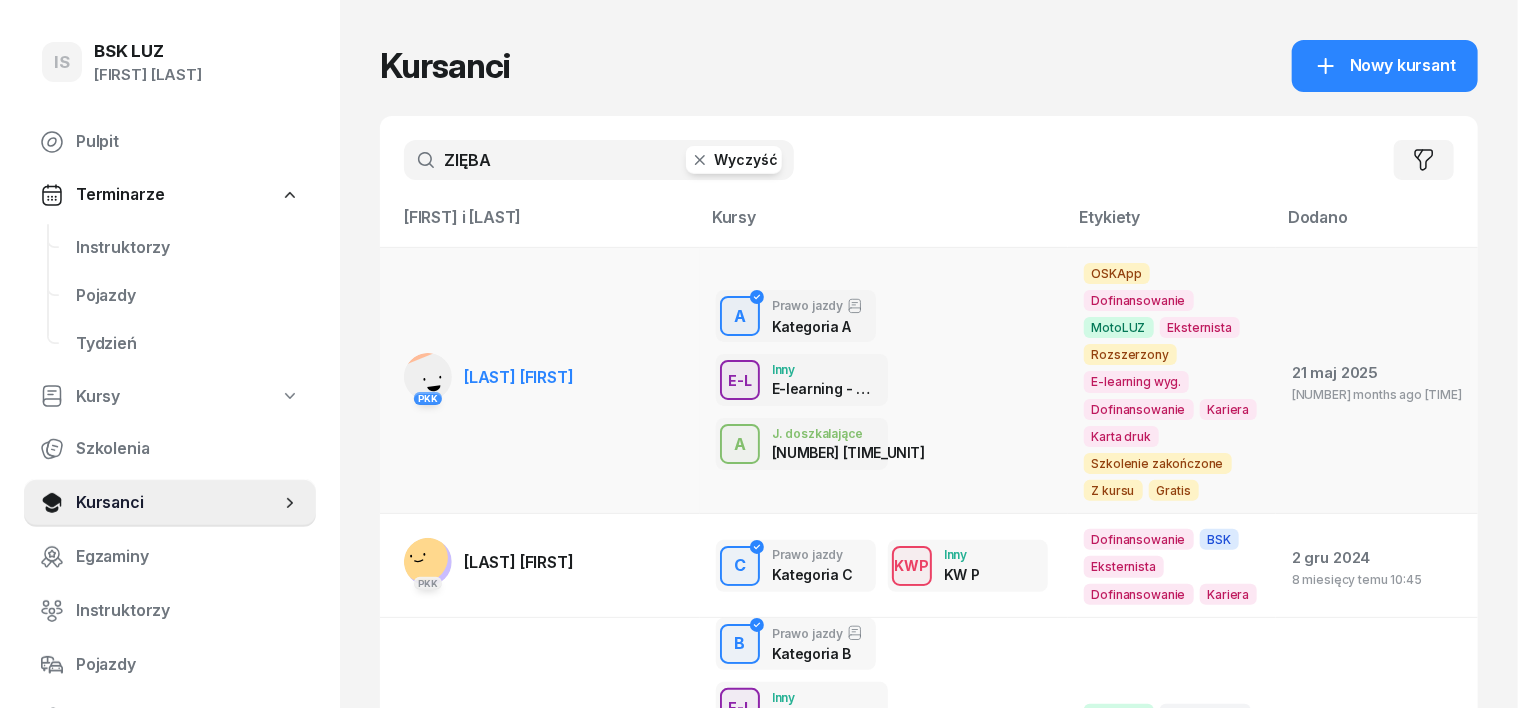 type on "ZIĘBA" 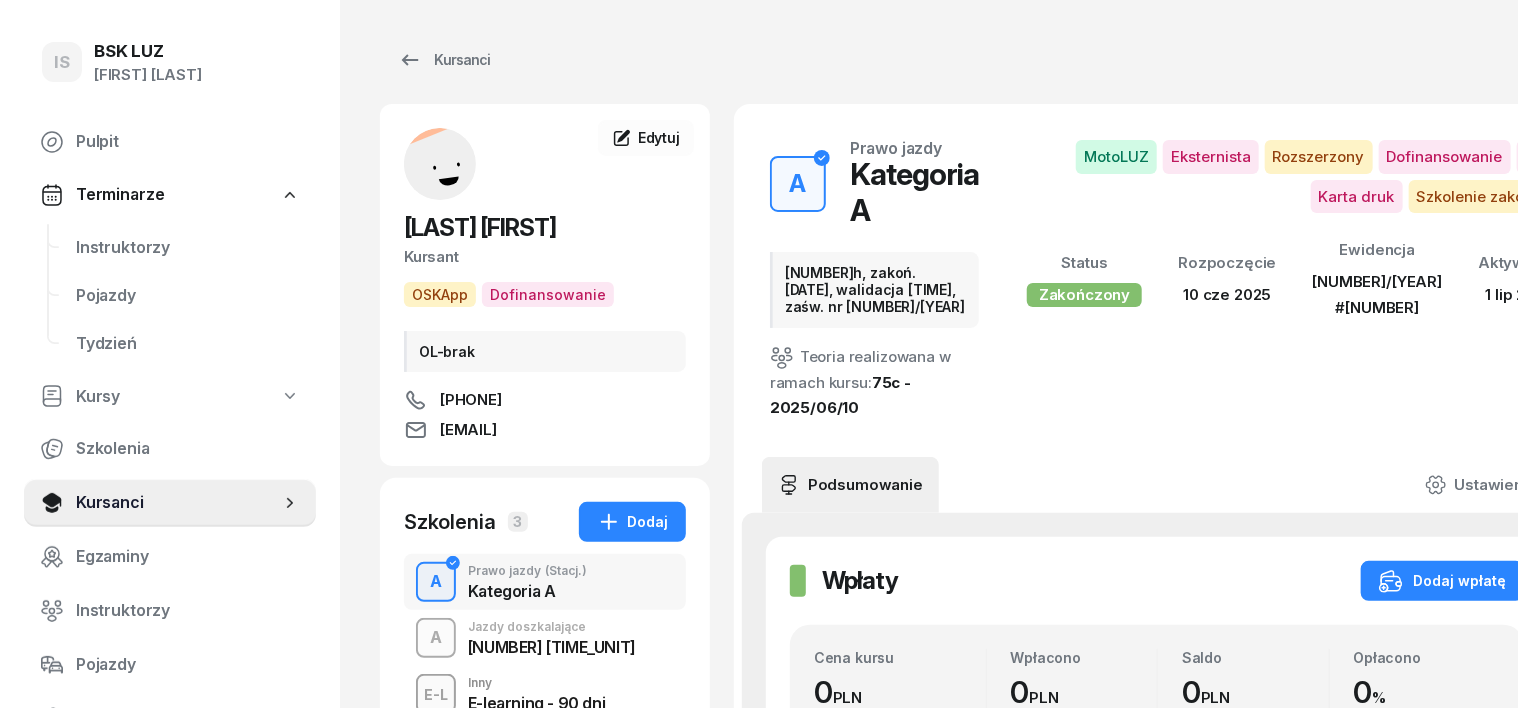 click on "A" at bounding box center [436, 638] 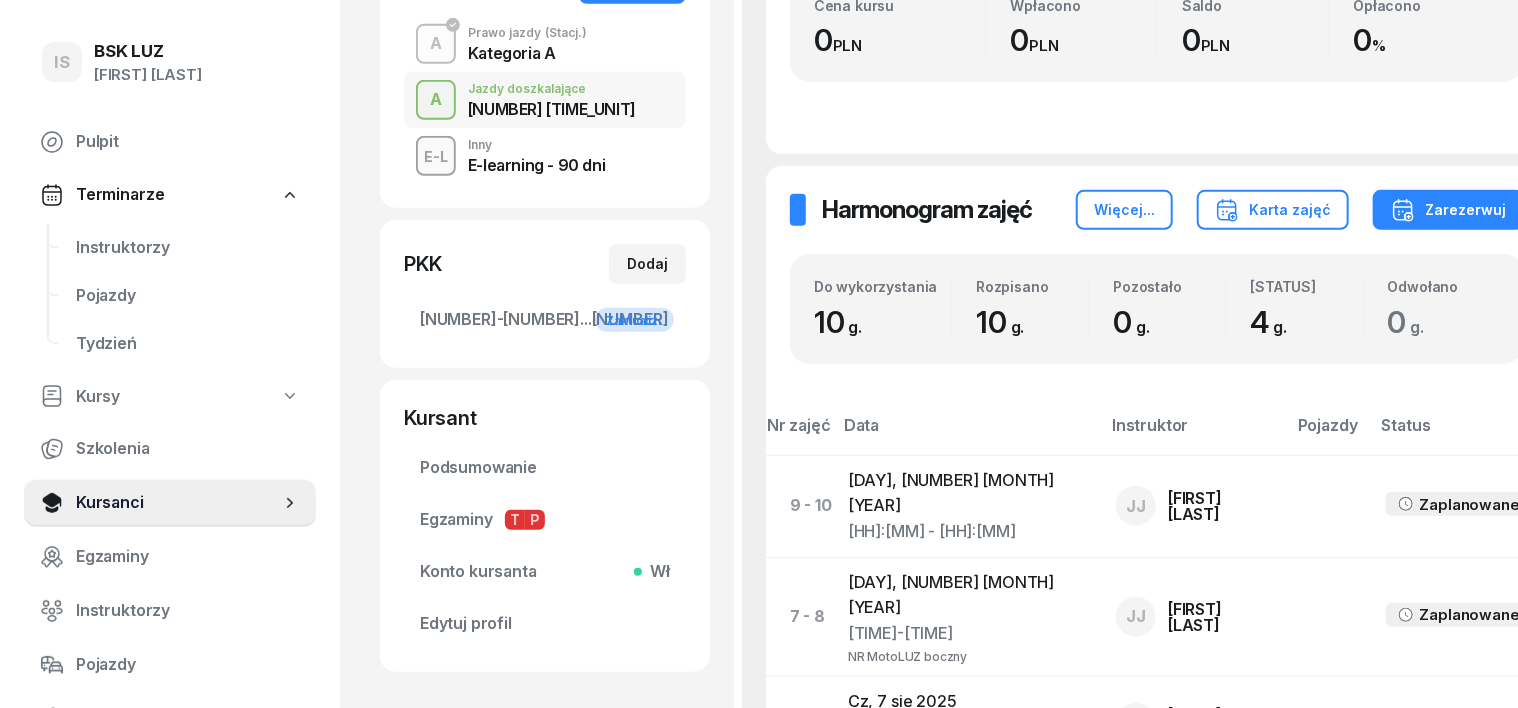 scroll, scrollTop: 500, scrollLeft: 0, axis: vertical 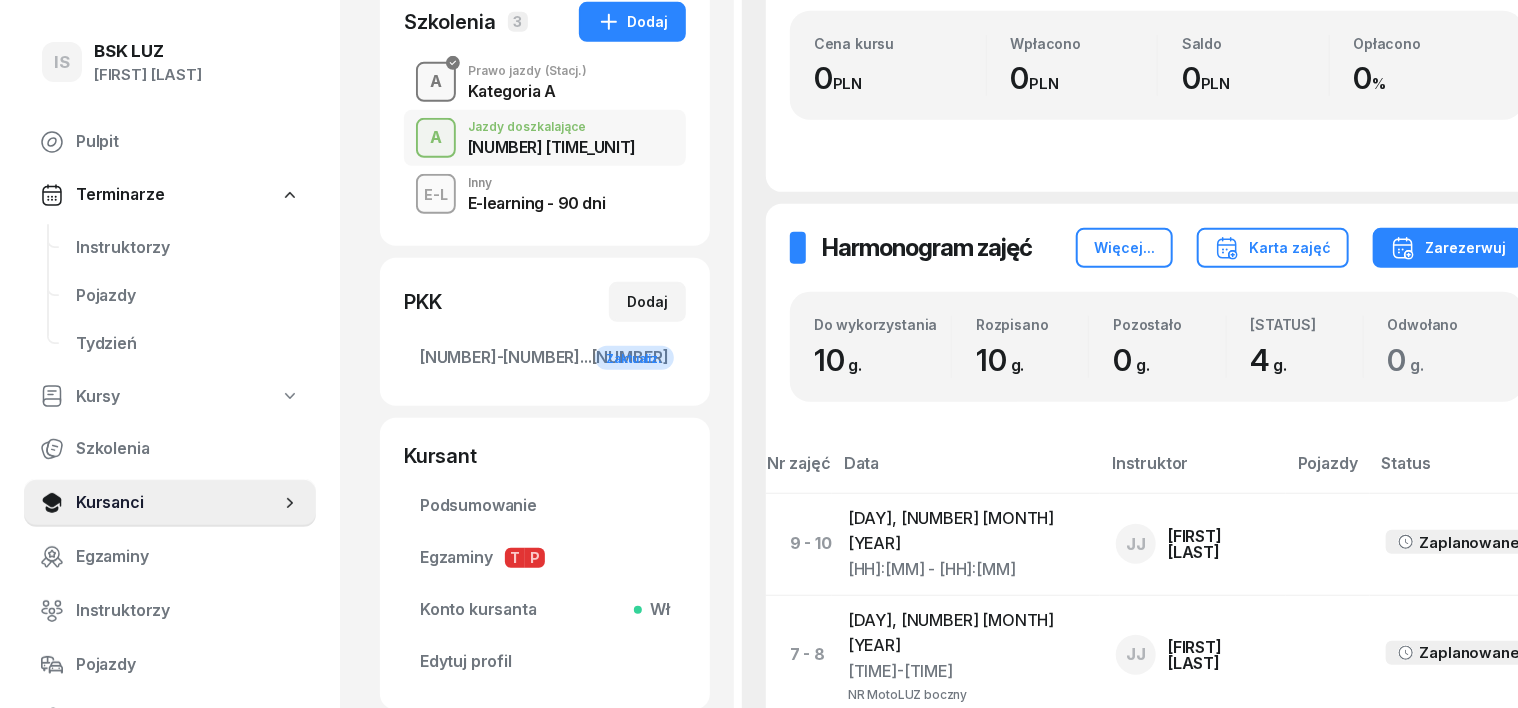 click on "A" at bounding box center (436, 82) 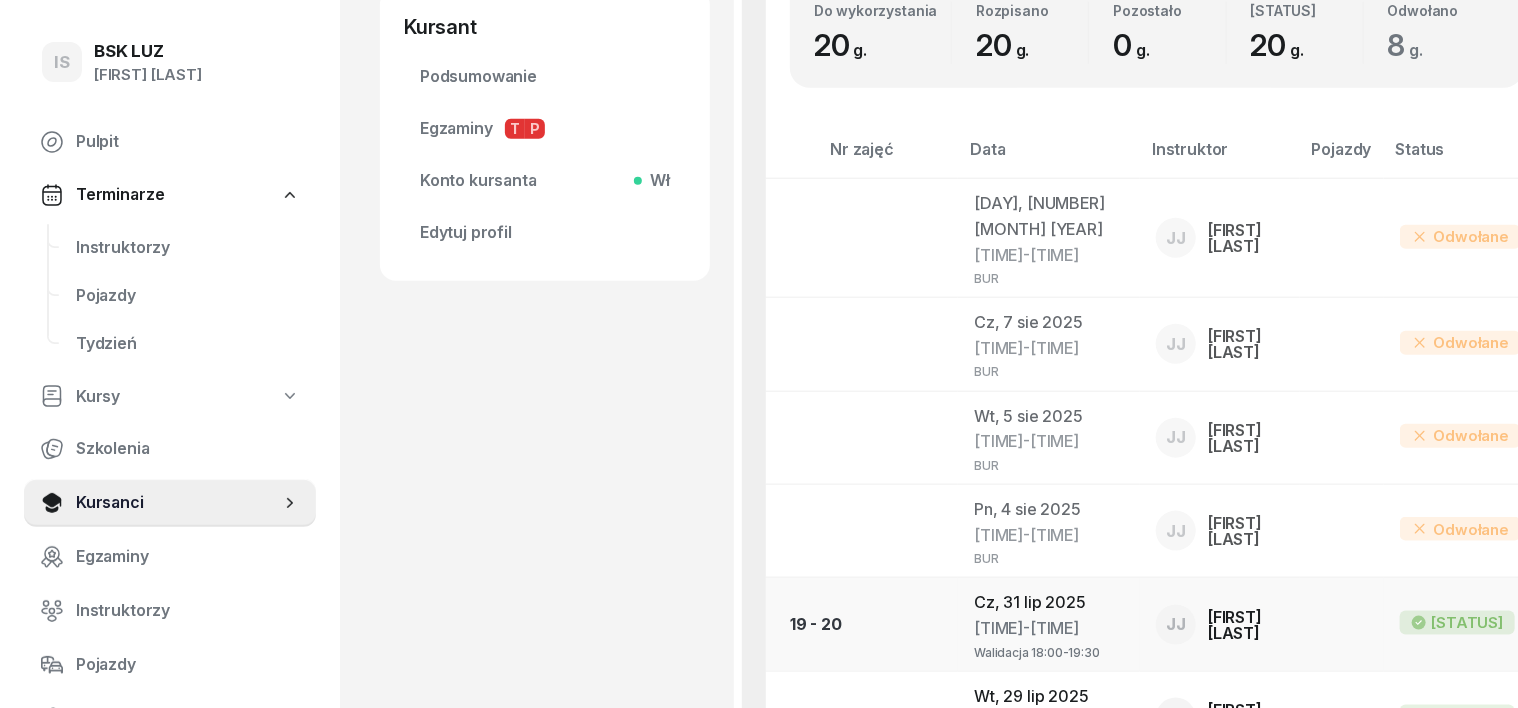 scroll, scrollTop: 548, scrollLeft: 0, axis: vertical 